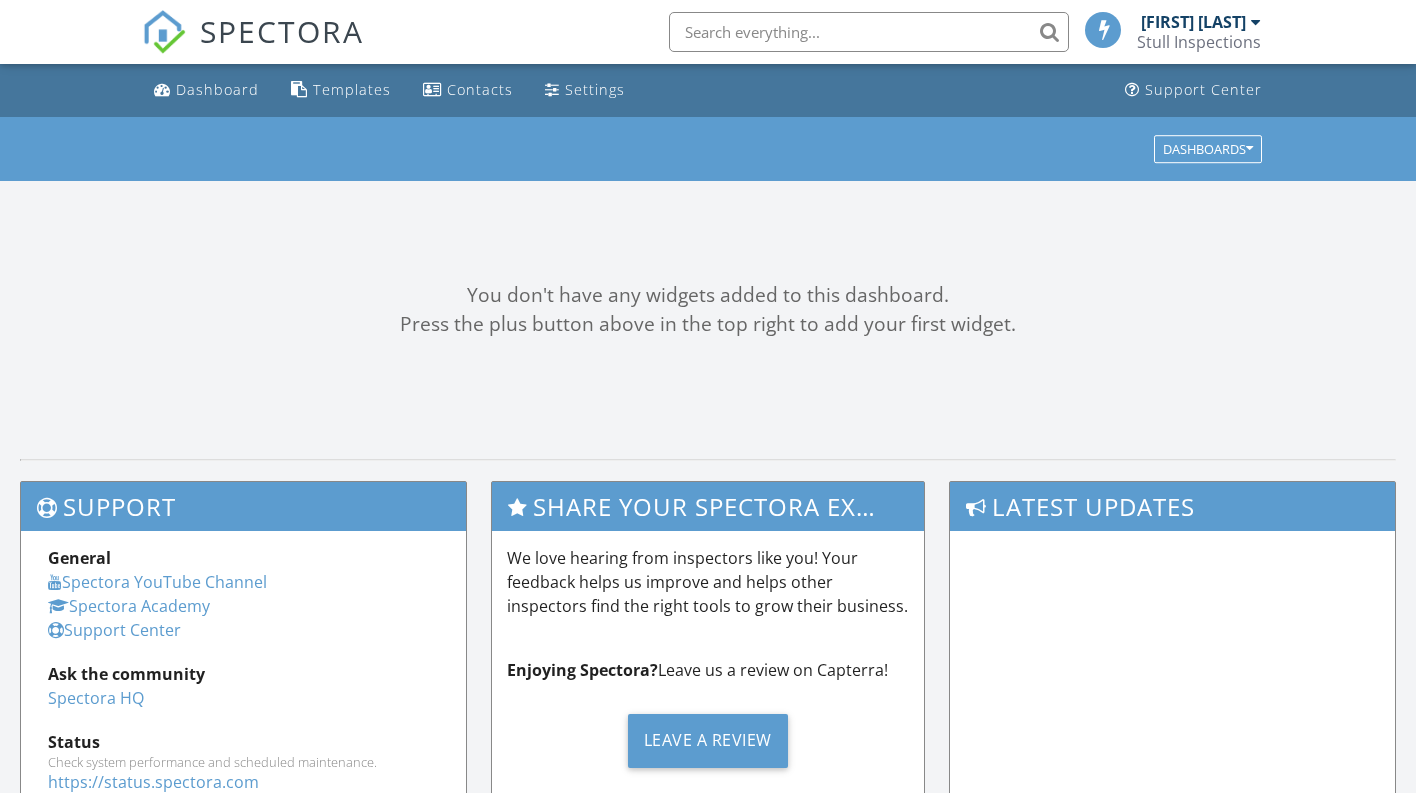 scroll, scrollTop: 0, scrollLeft: 0, axis: both 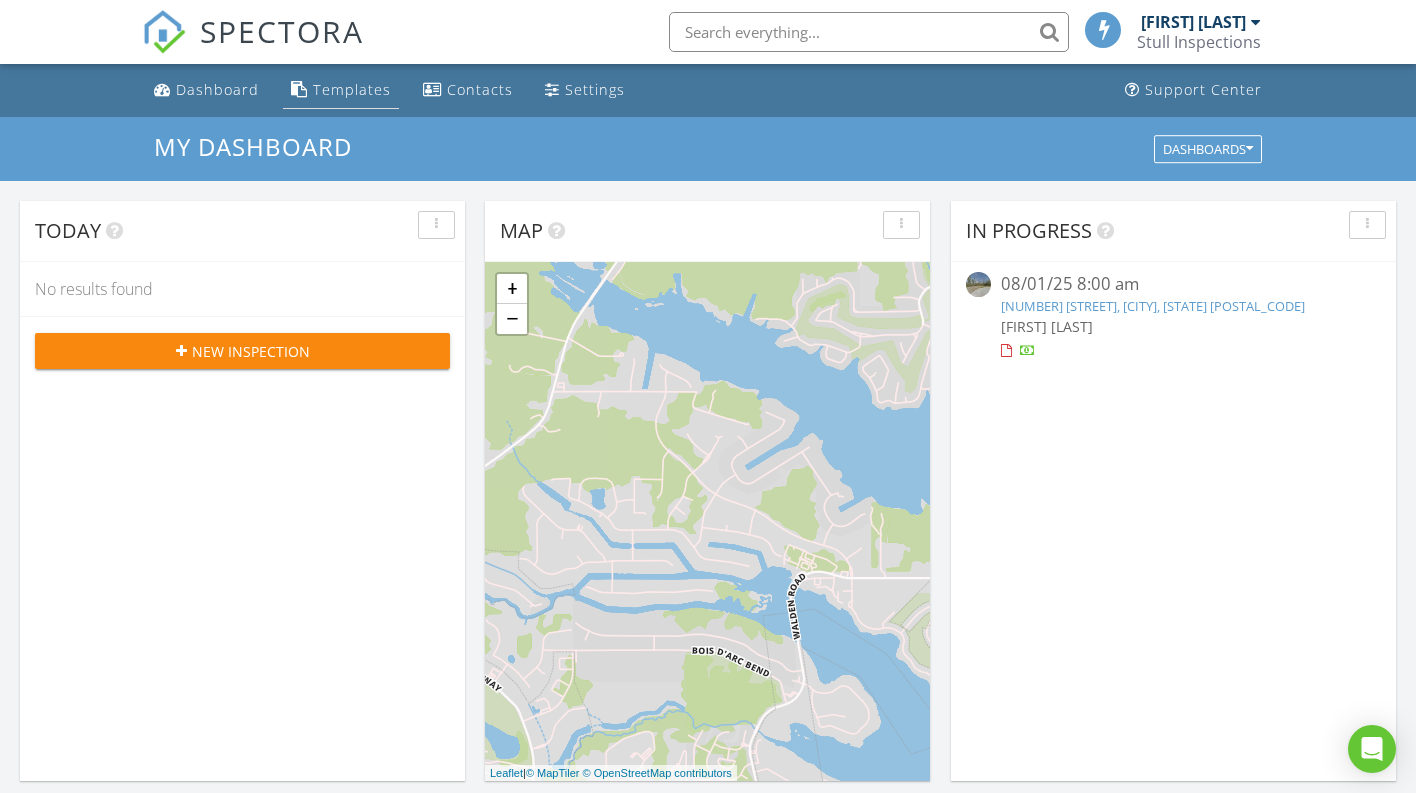 click on "Templates" at bounding box center [352, 89] 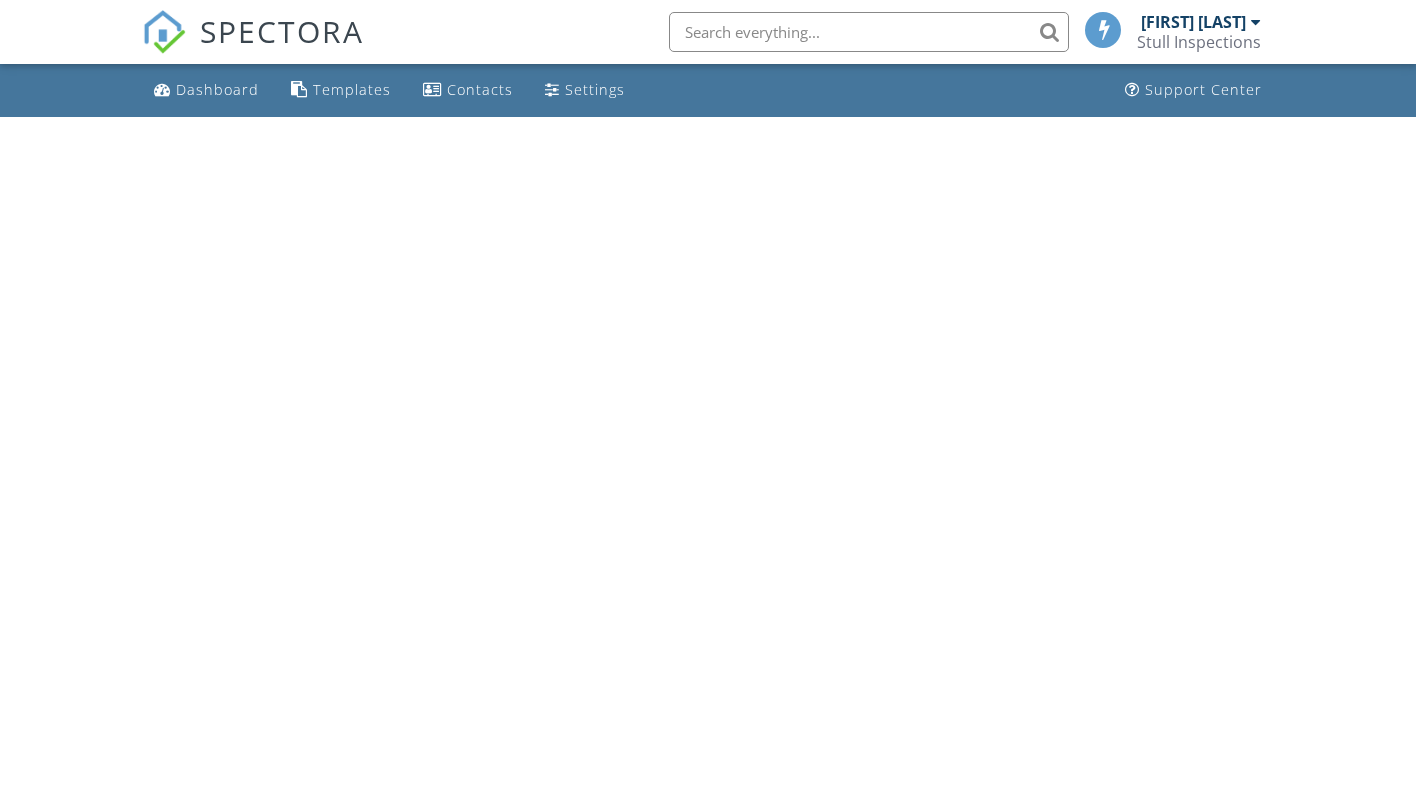 scroll, scrollTop: 0, scrollLeft: 0, axis: both 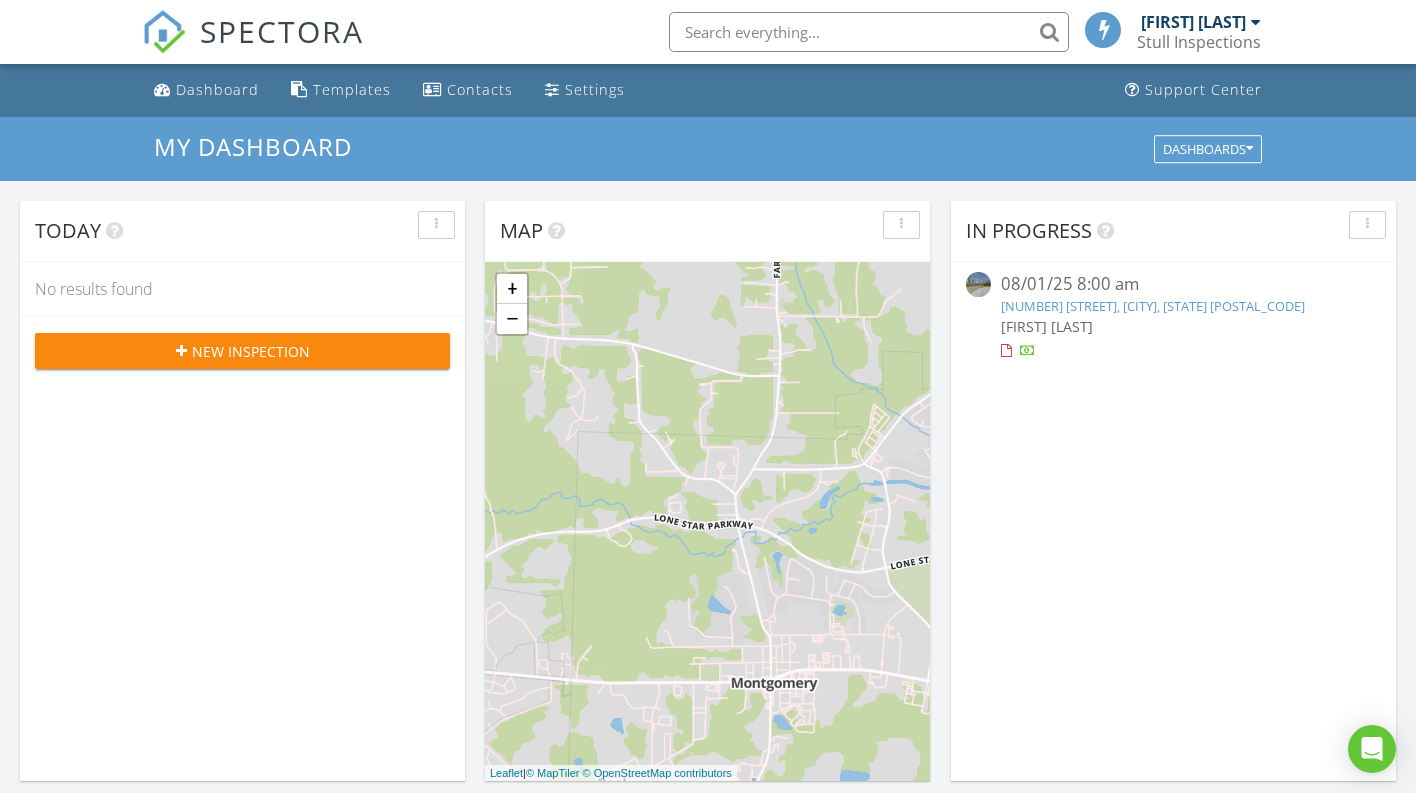 click on "My Dashboard
Dashboards" at bounding box center (707, 149) 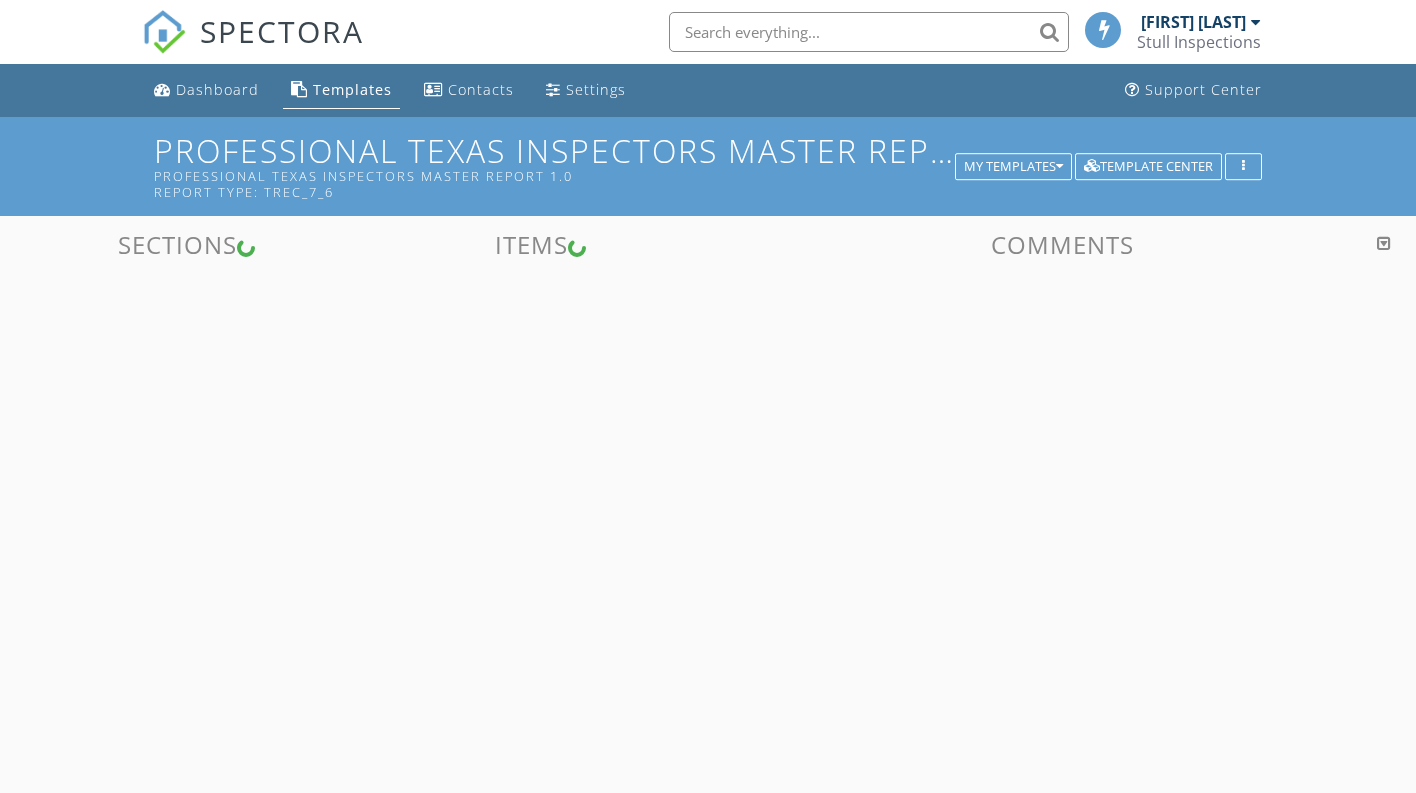 scroll, scrollTop: 0, scrollLeft: 0, axis: both 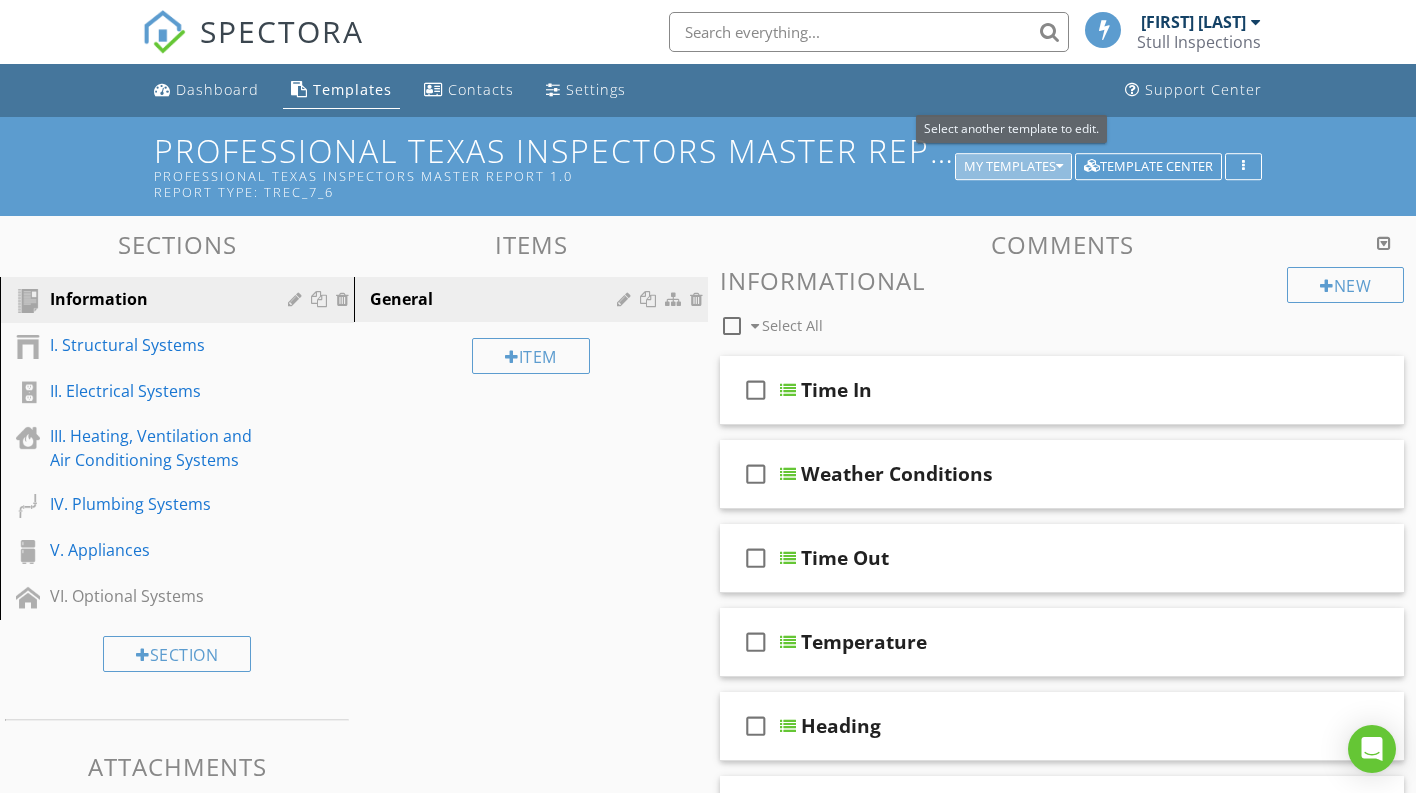 click on "My Templates" at bounding box center [1013, 167] 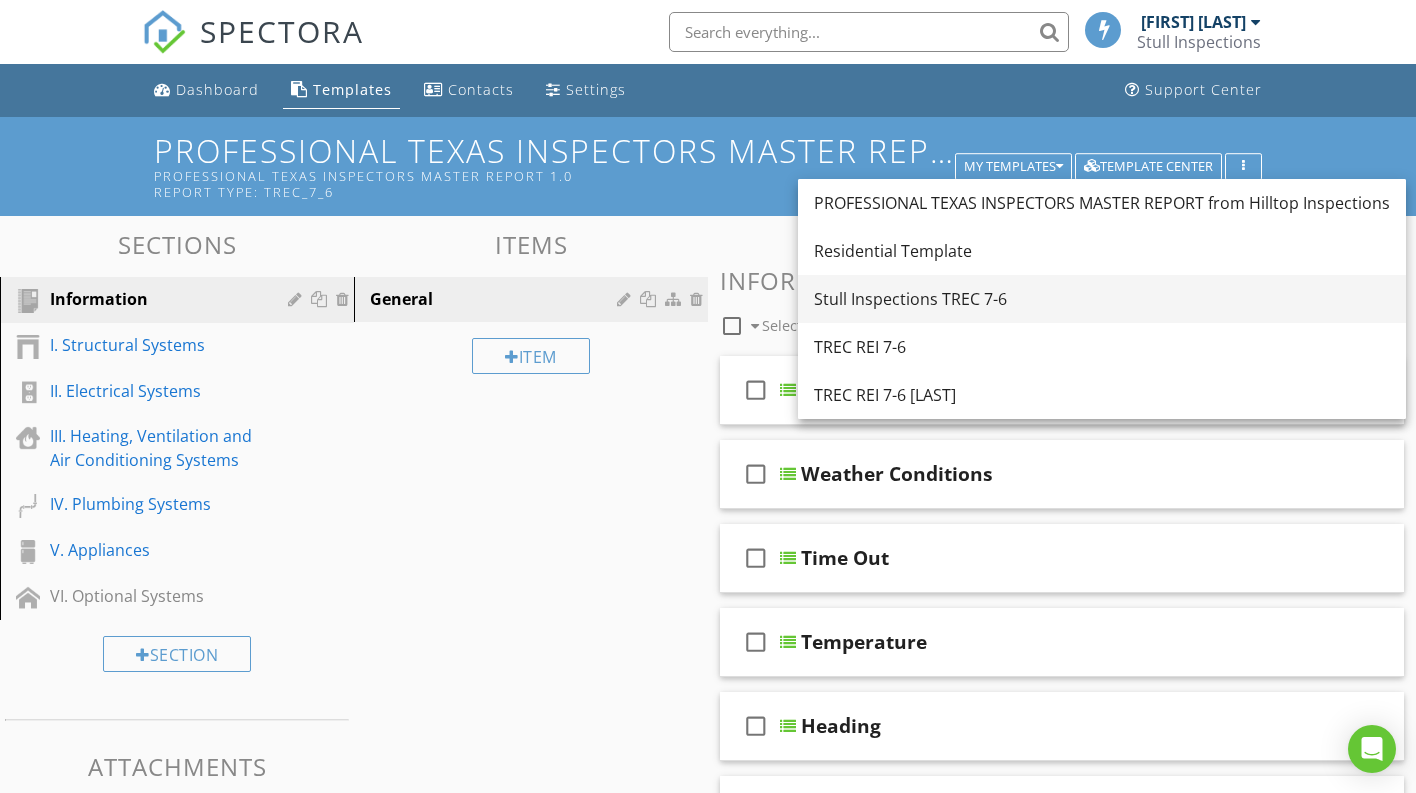 click on "Stull Inspections TREC 7-6" at bounding box center [1102, 299] 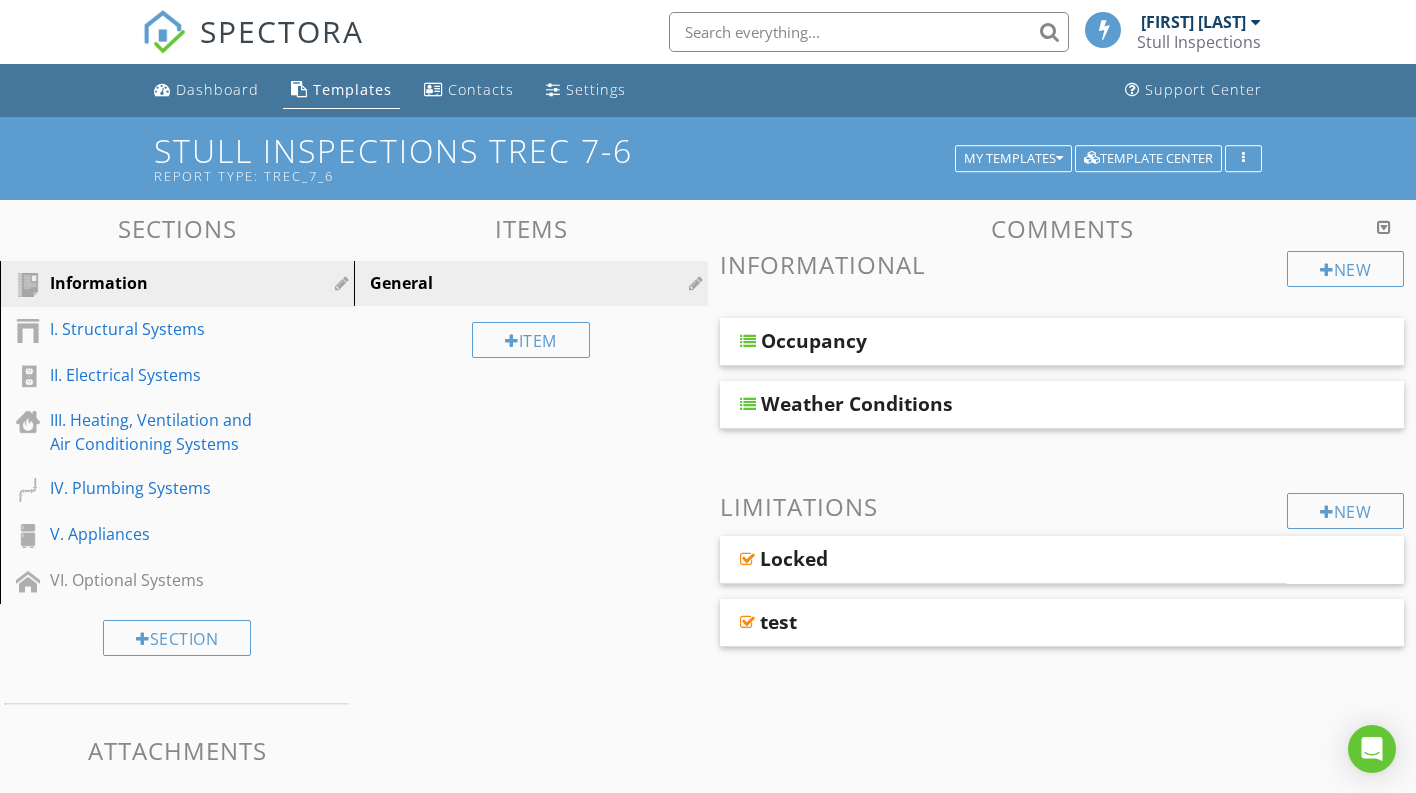 click at bounding box center [1256, 22] 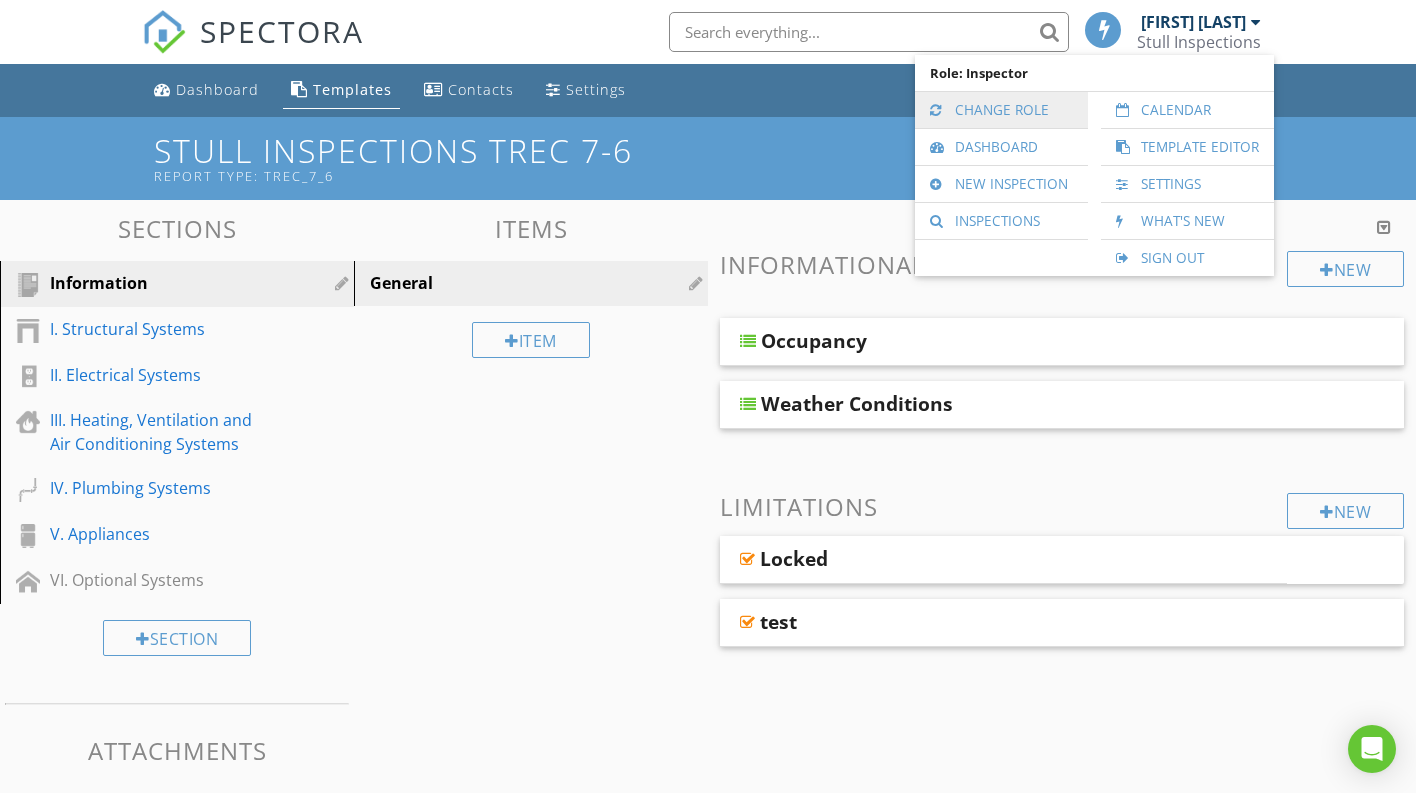 click on "Change Role" at bounding box center (1001, 110) 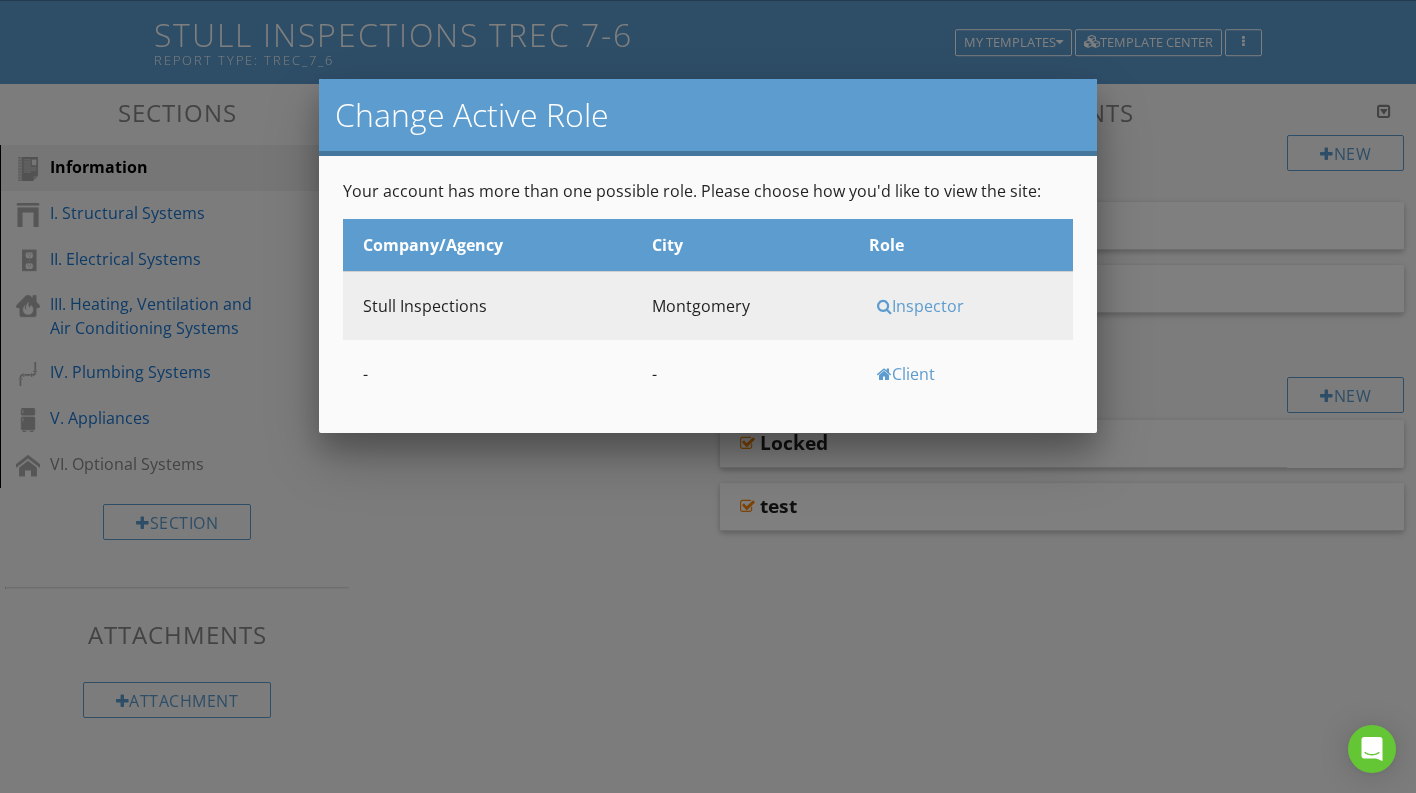 scroll, scrollTop: 0, scrollLeft: 0, axis: both 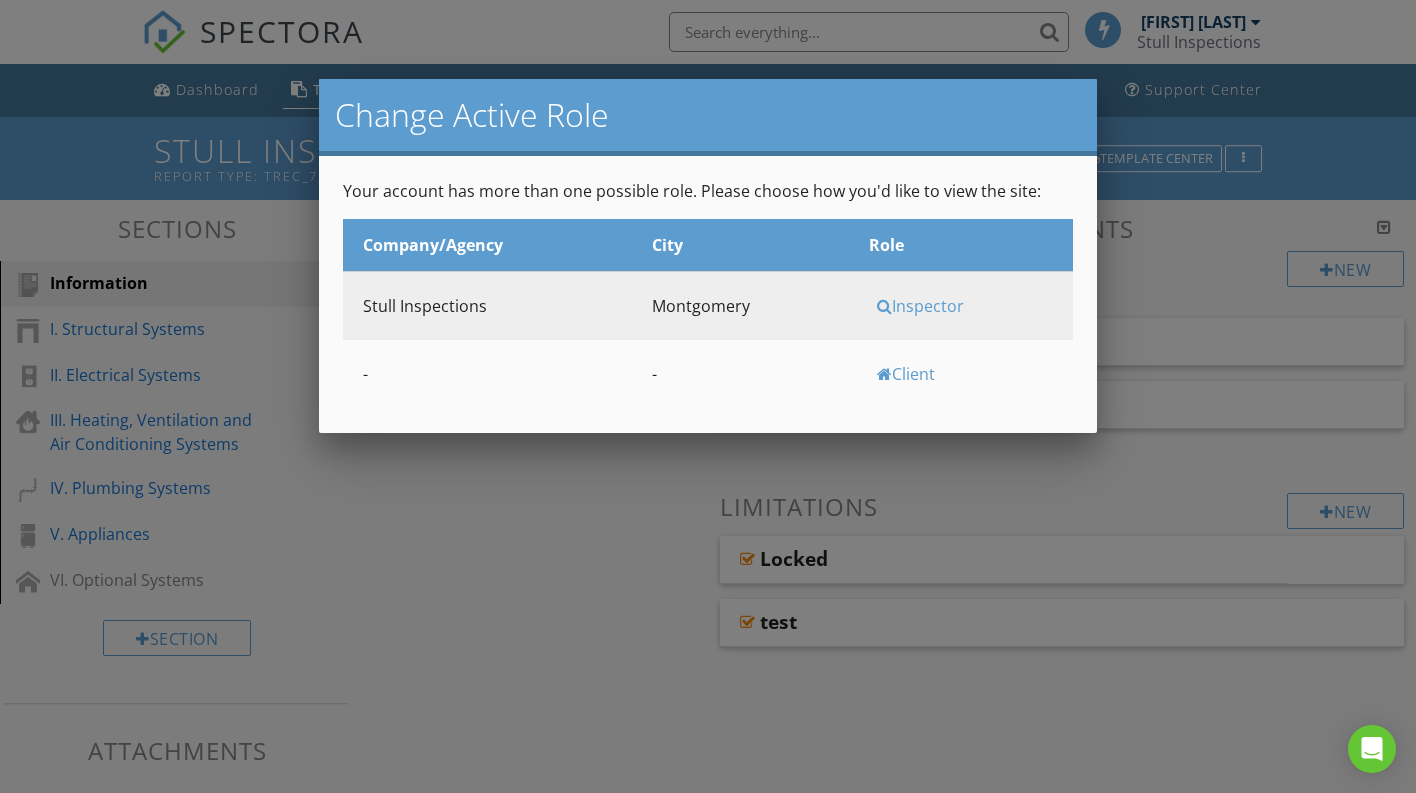 click at bounding box center (708, 395) 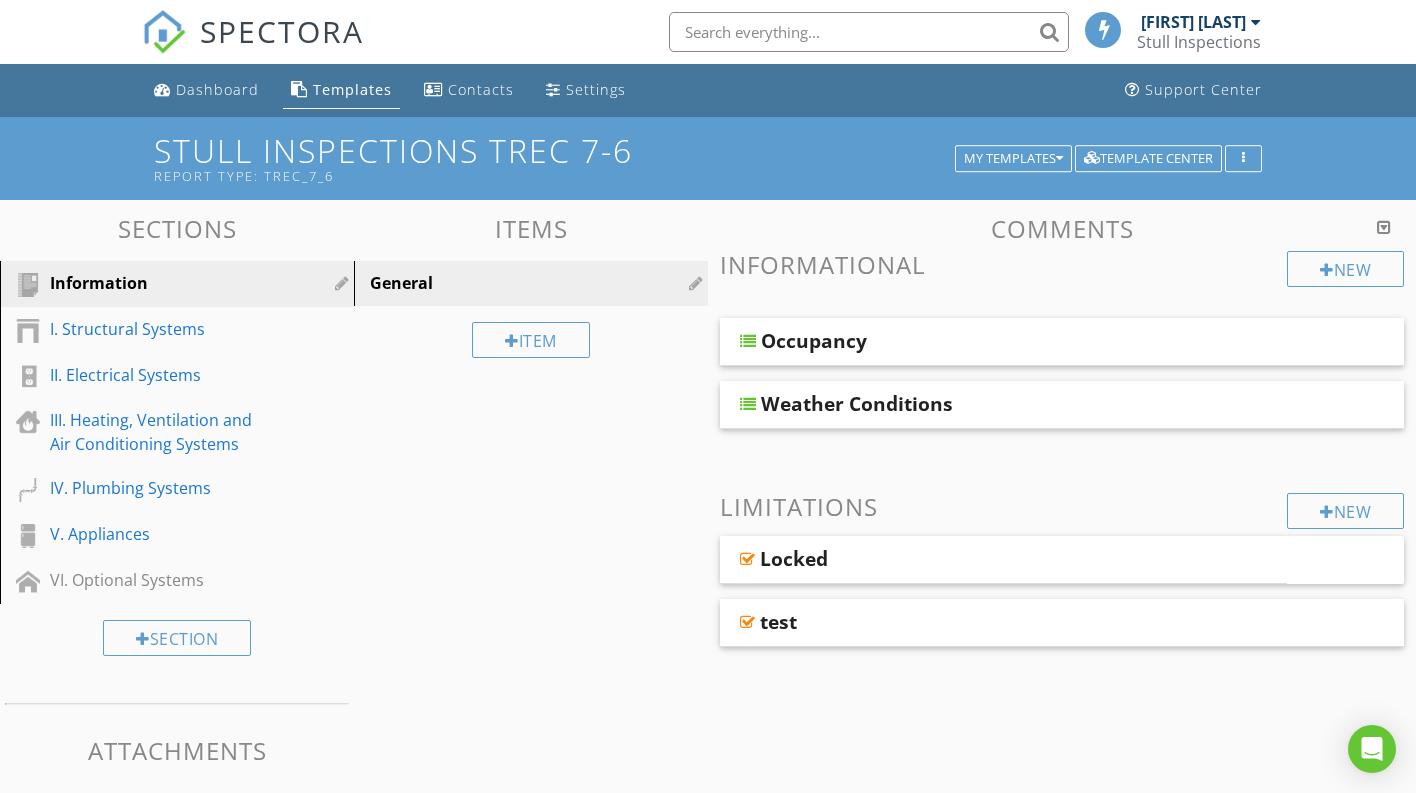 click on "Stull Inspections" at bounding box center [1199, 42] 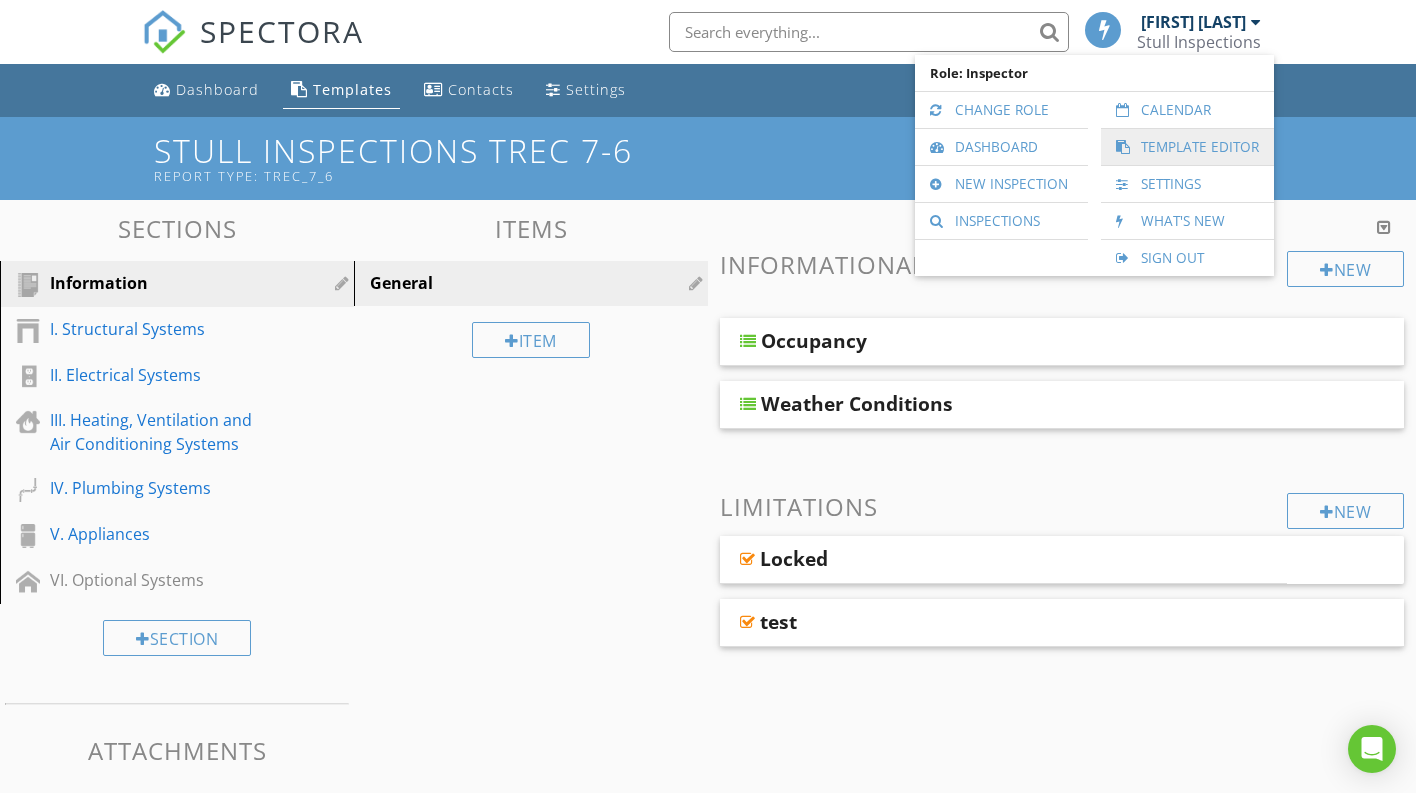 click on "Template Editor" at bounding box center [1187, 147] 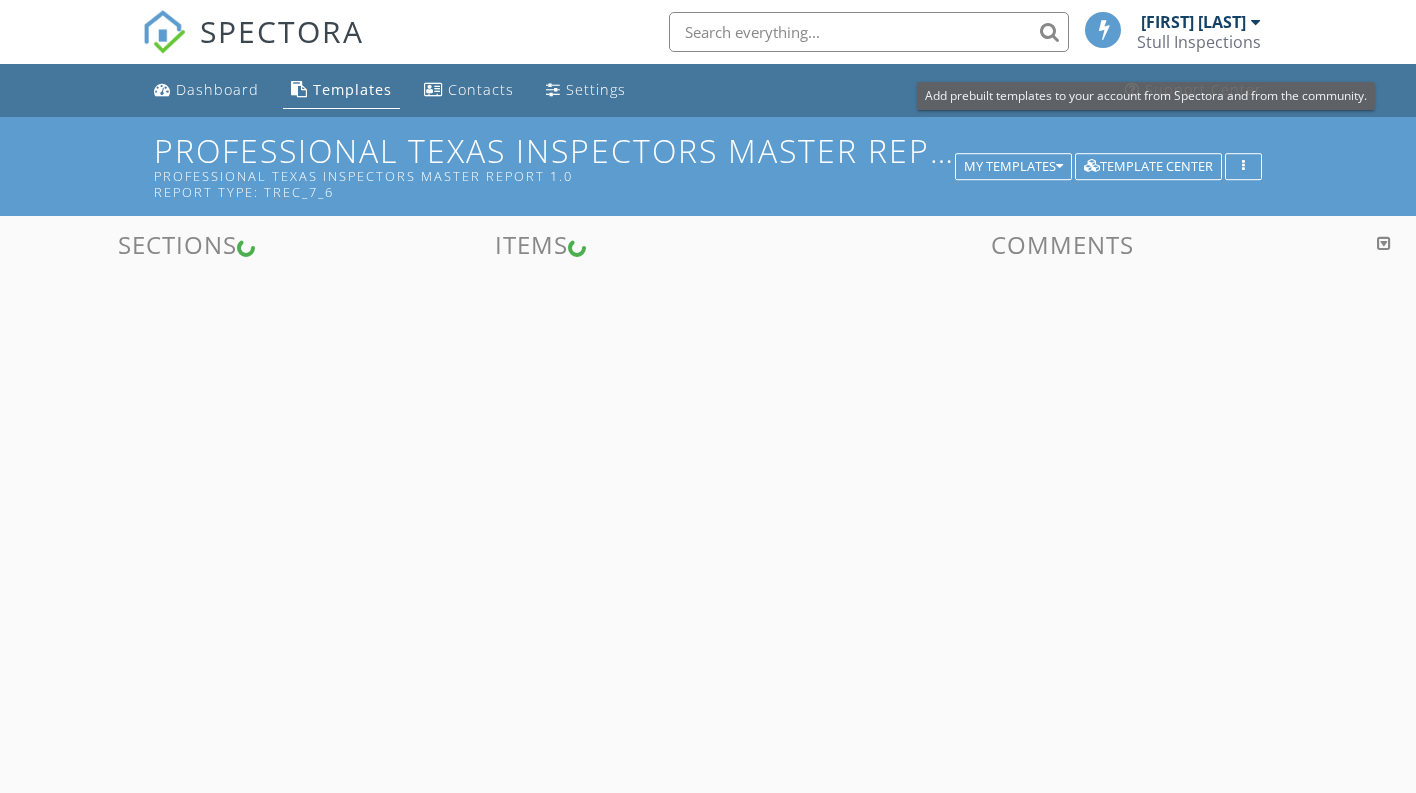 scroll, scrollTop: 0, scrollLeft: 0, axis: both 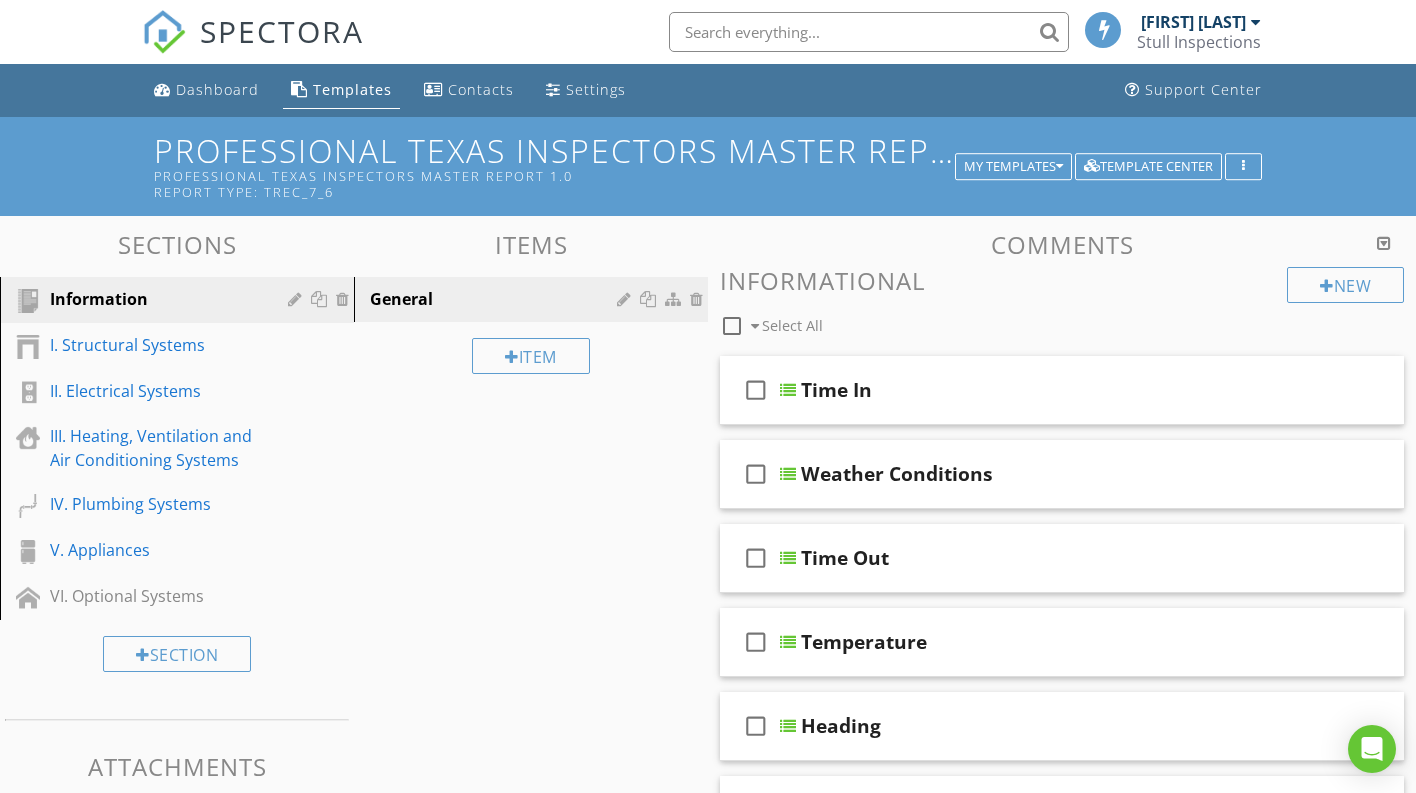 click on "[FIRST] [LAST]" at bounding box center (1193, 22) 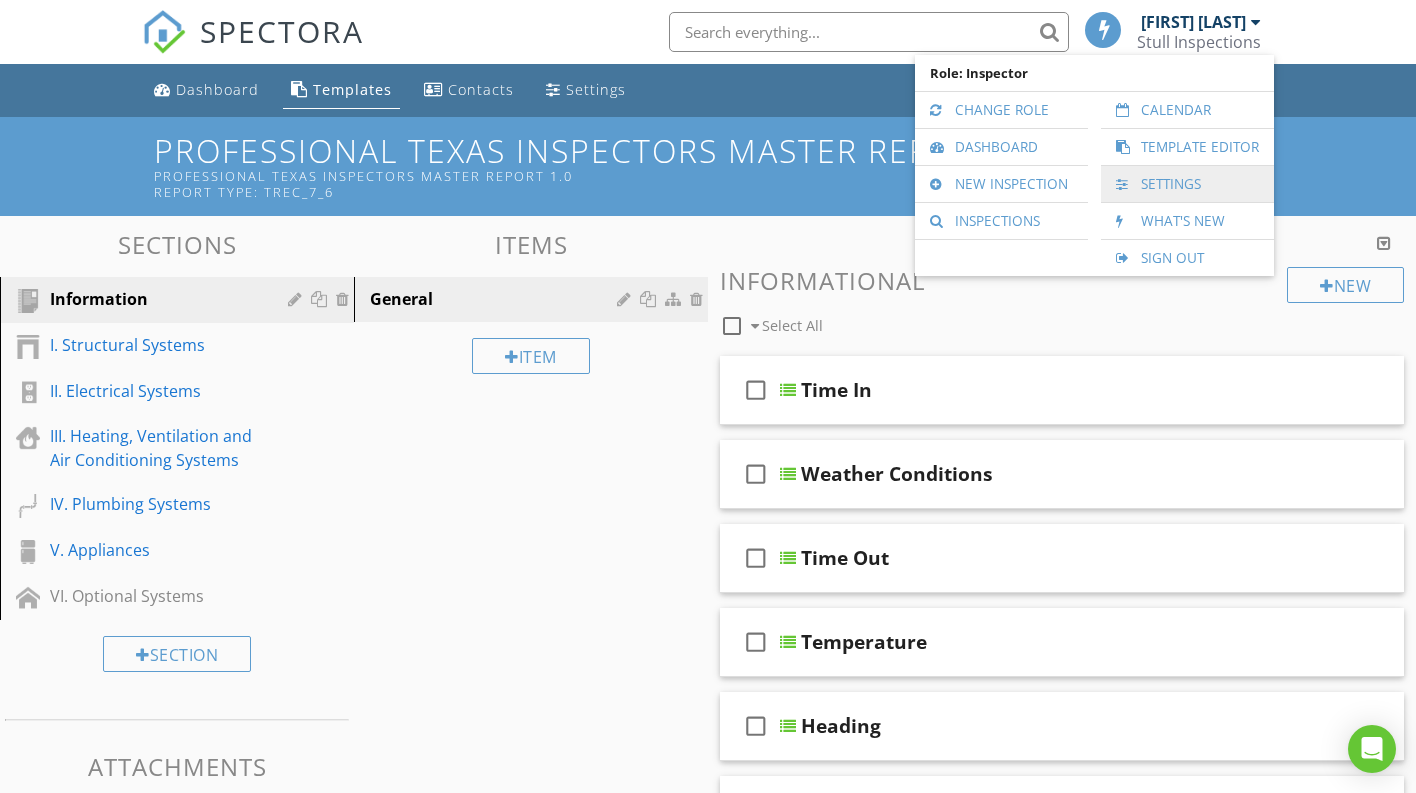click on "Settings" at bounding box center [1187, 184] 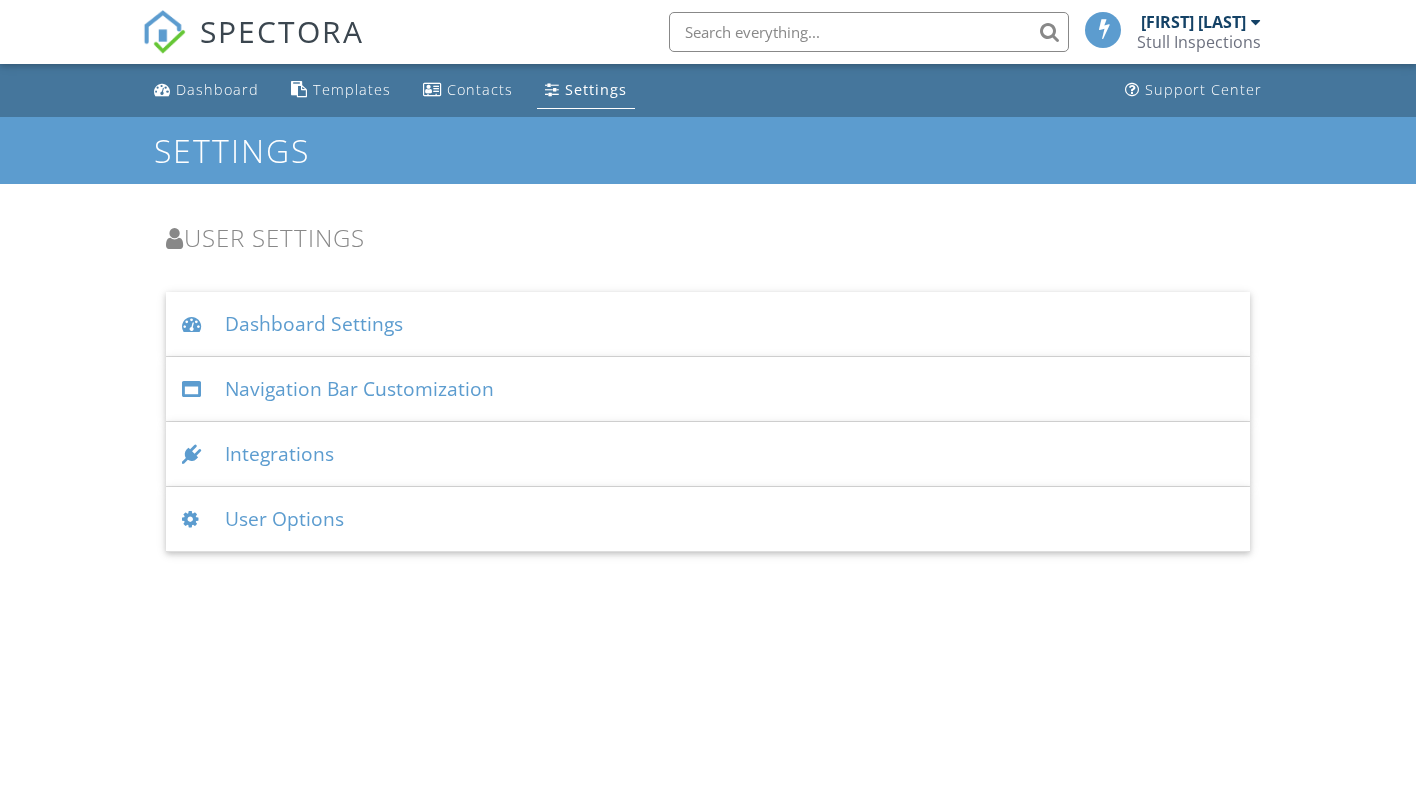 scroll, scrollTop: 0, scrollLeft: 0, axis: both 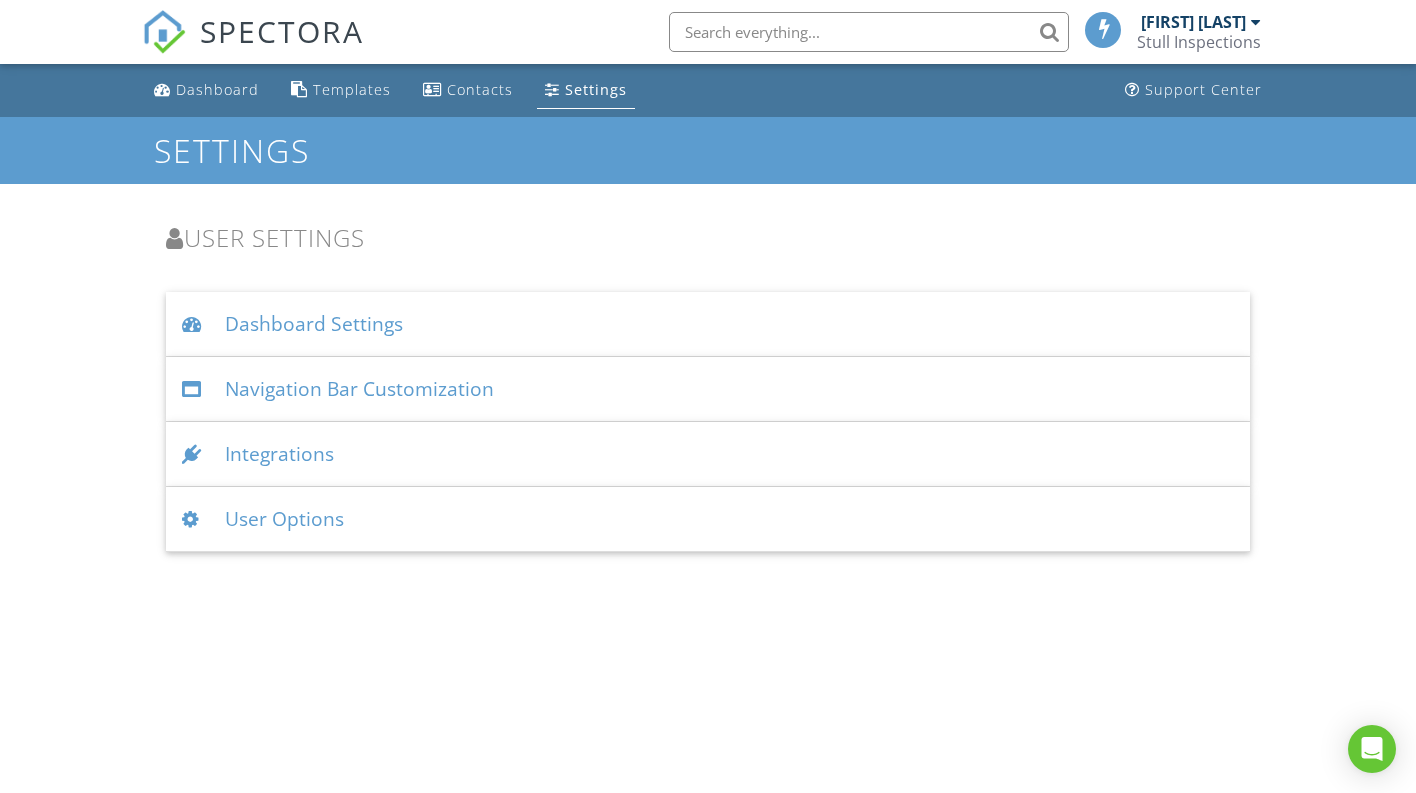 click on "User Options" at bounding box center [708, 519] 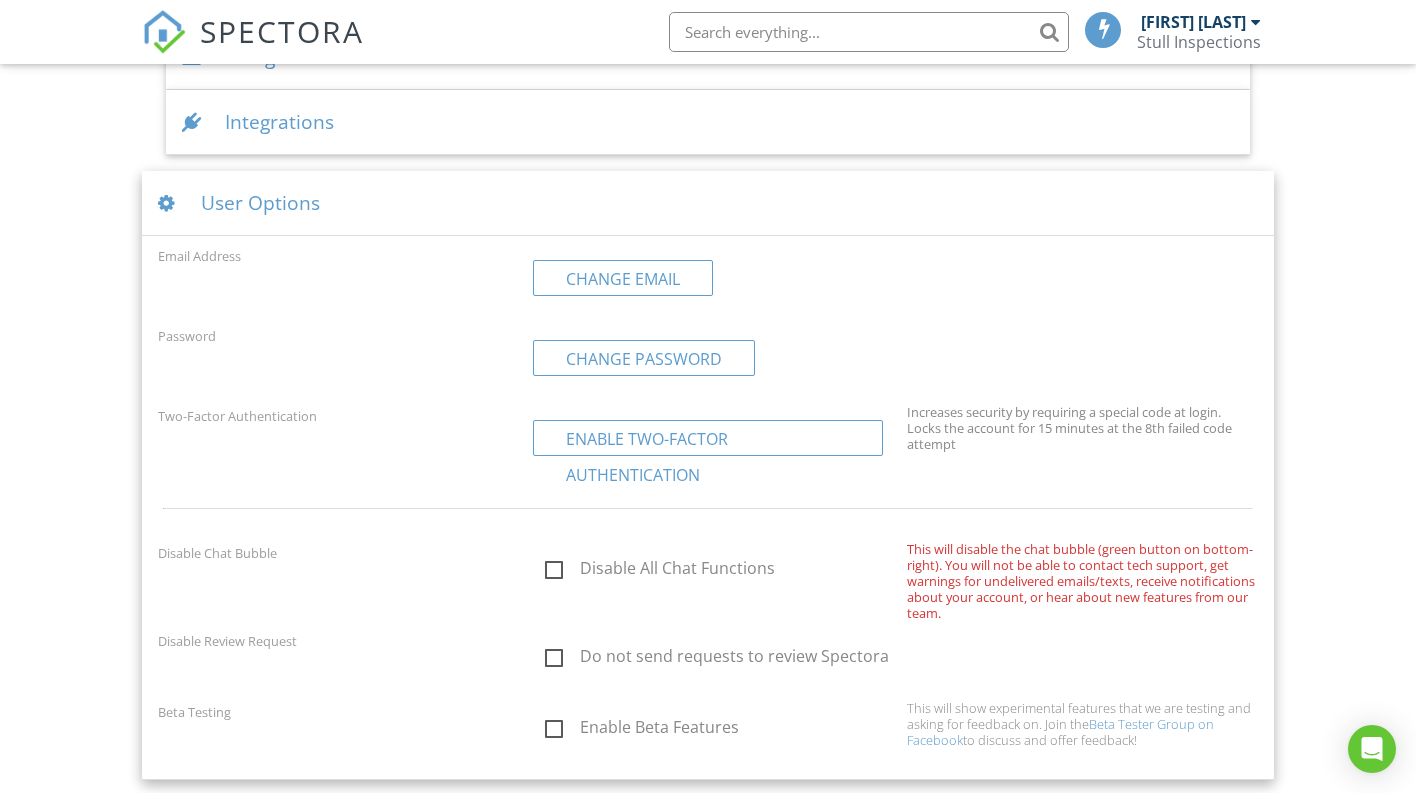 scroll, scrollTop: 0, scrollLeft: 0, axis: both 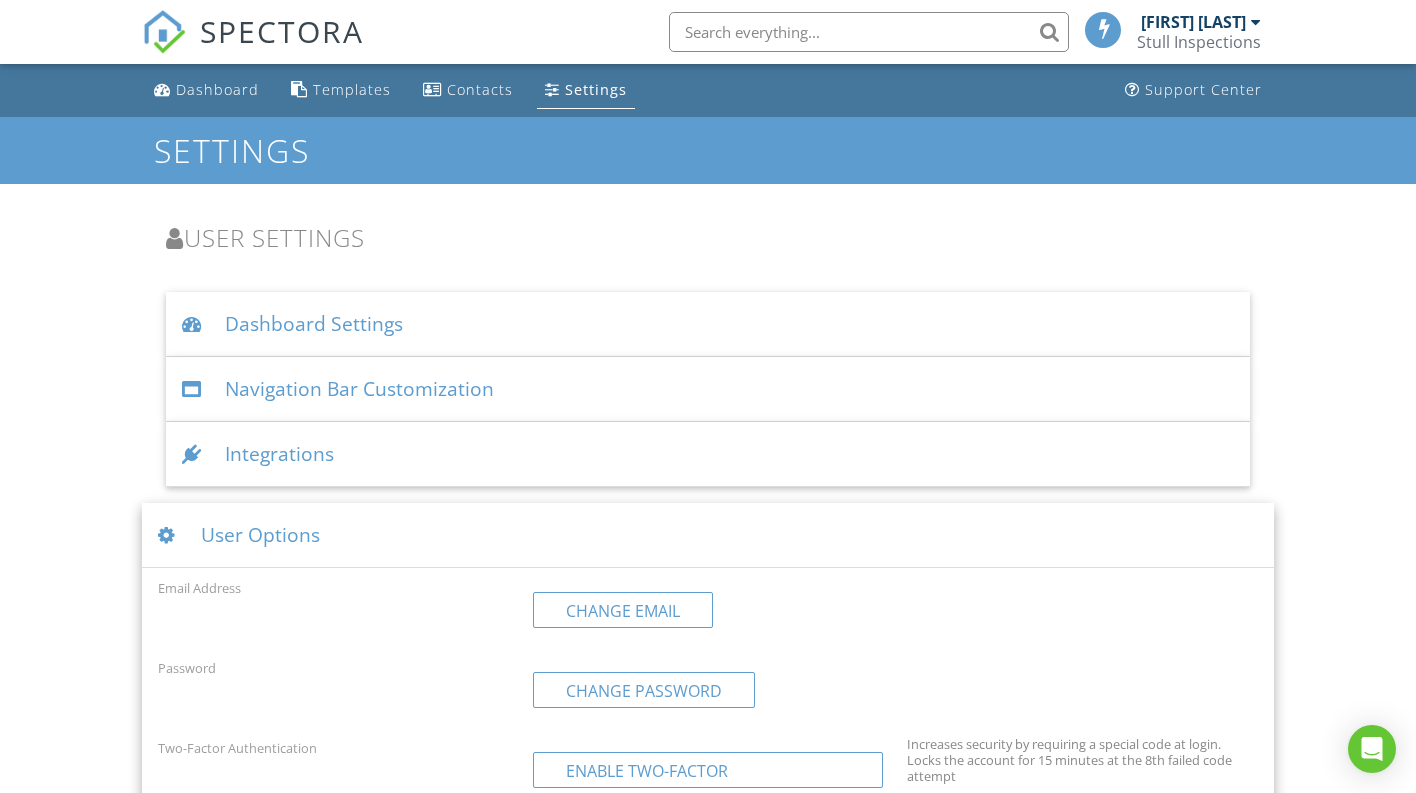 click on "Stull Inspections" at bounding box center [1199, 42] 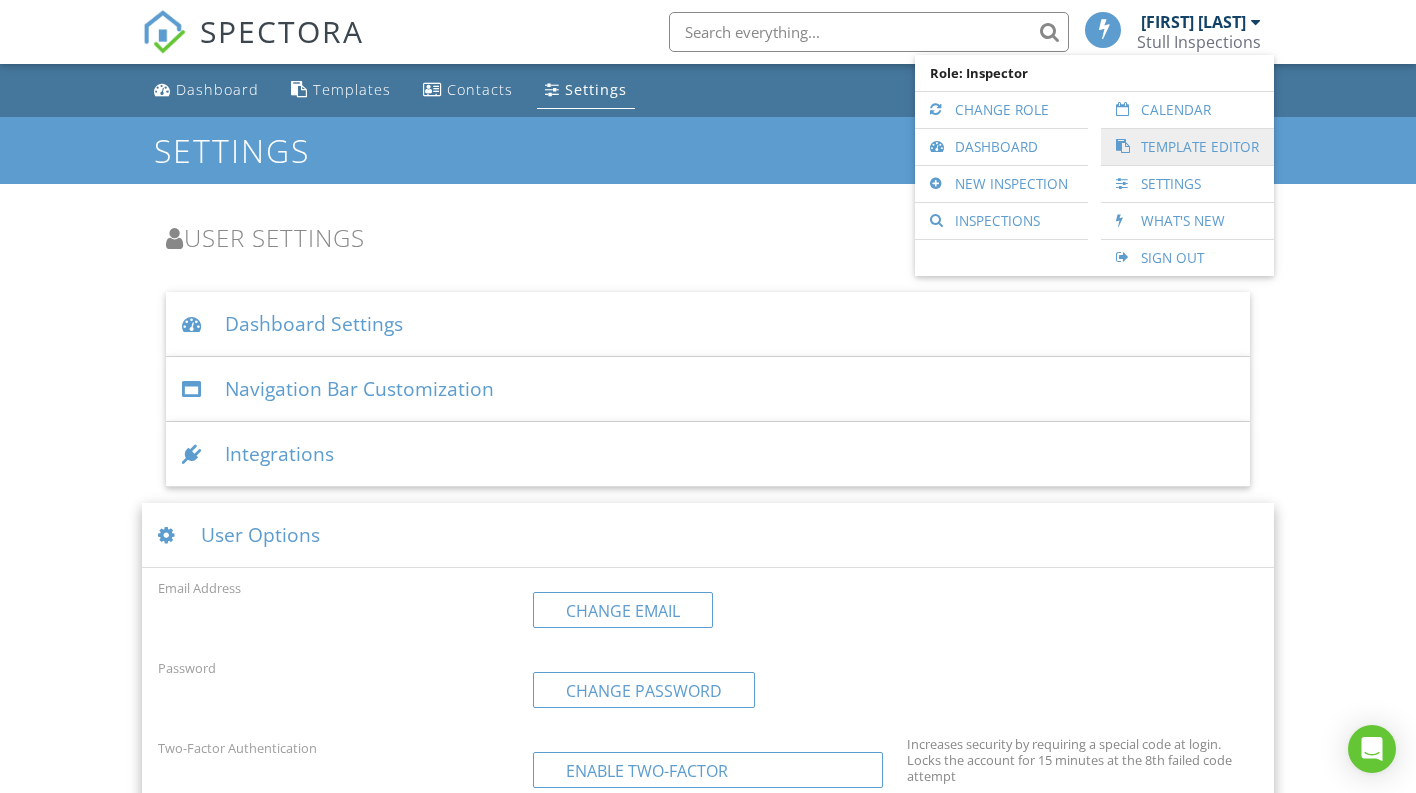 click on "Template Editor" at bounding box center [1187, 147] 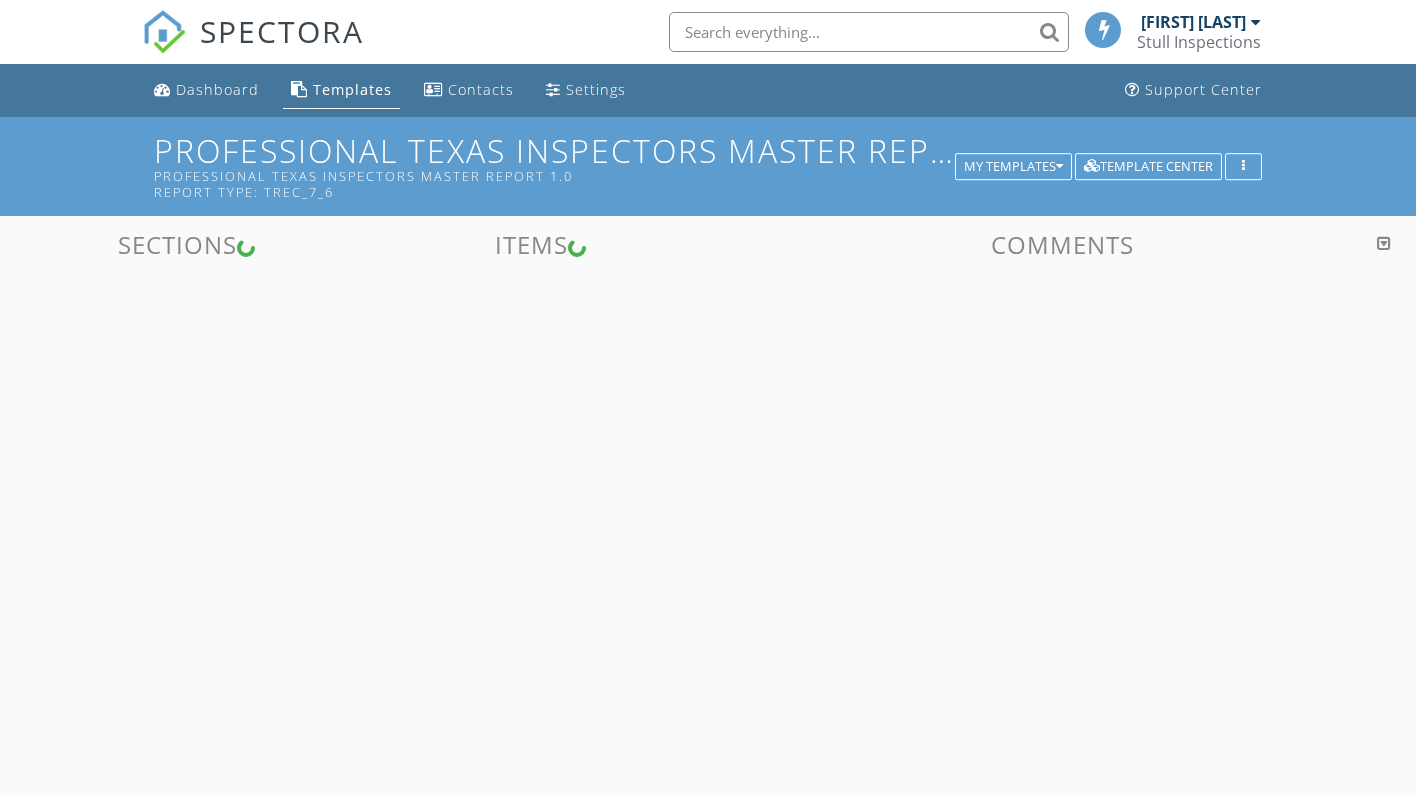scroll, scrollTop: 0, scrollLeft: 0, axis: both 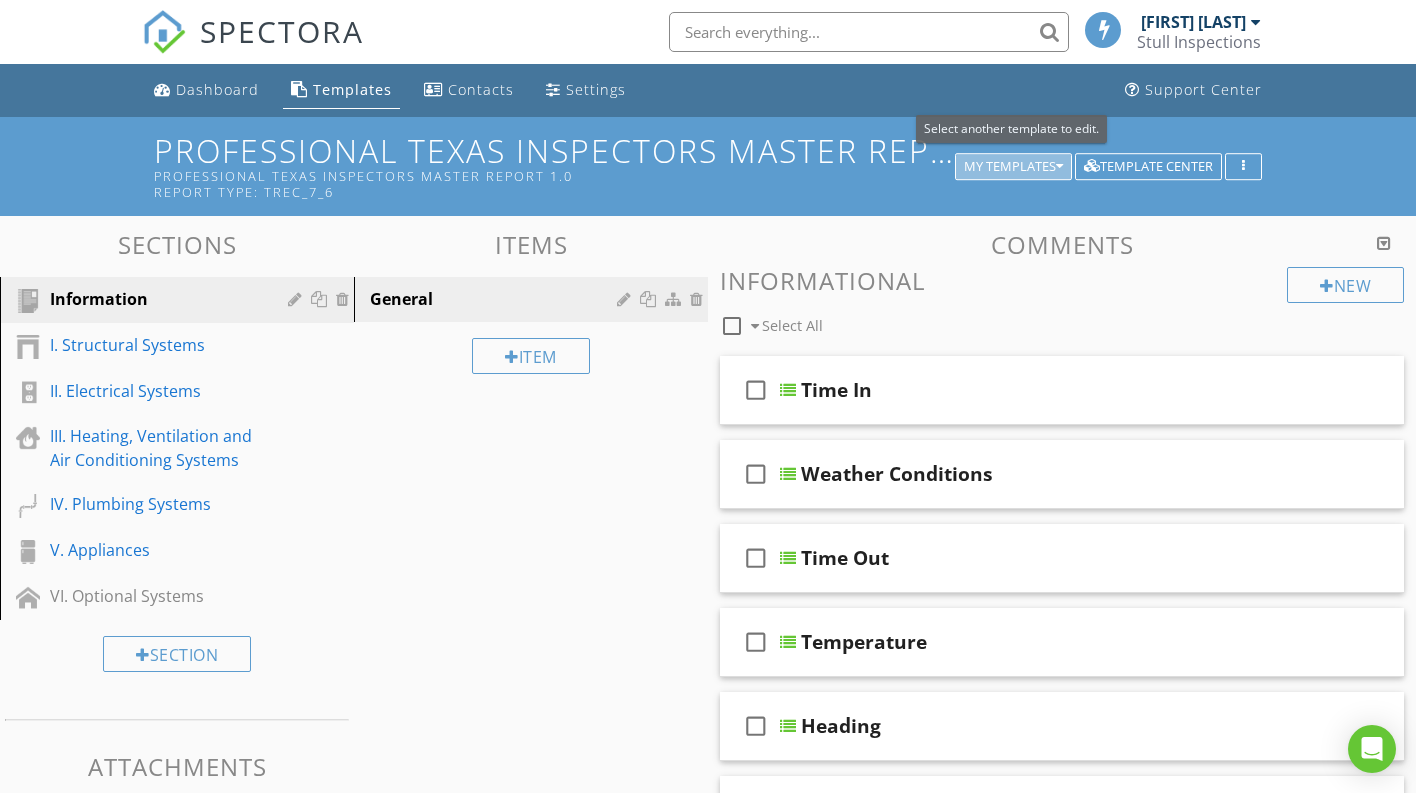 click on "My Templates" at bounding box center (1013, 167) 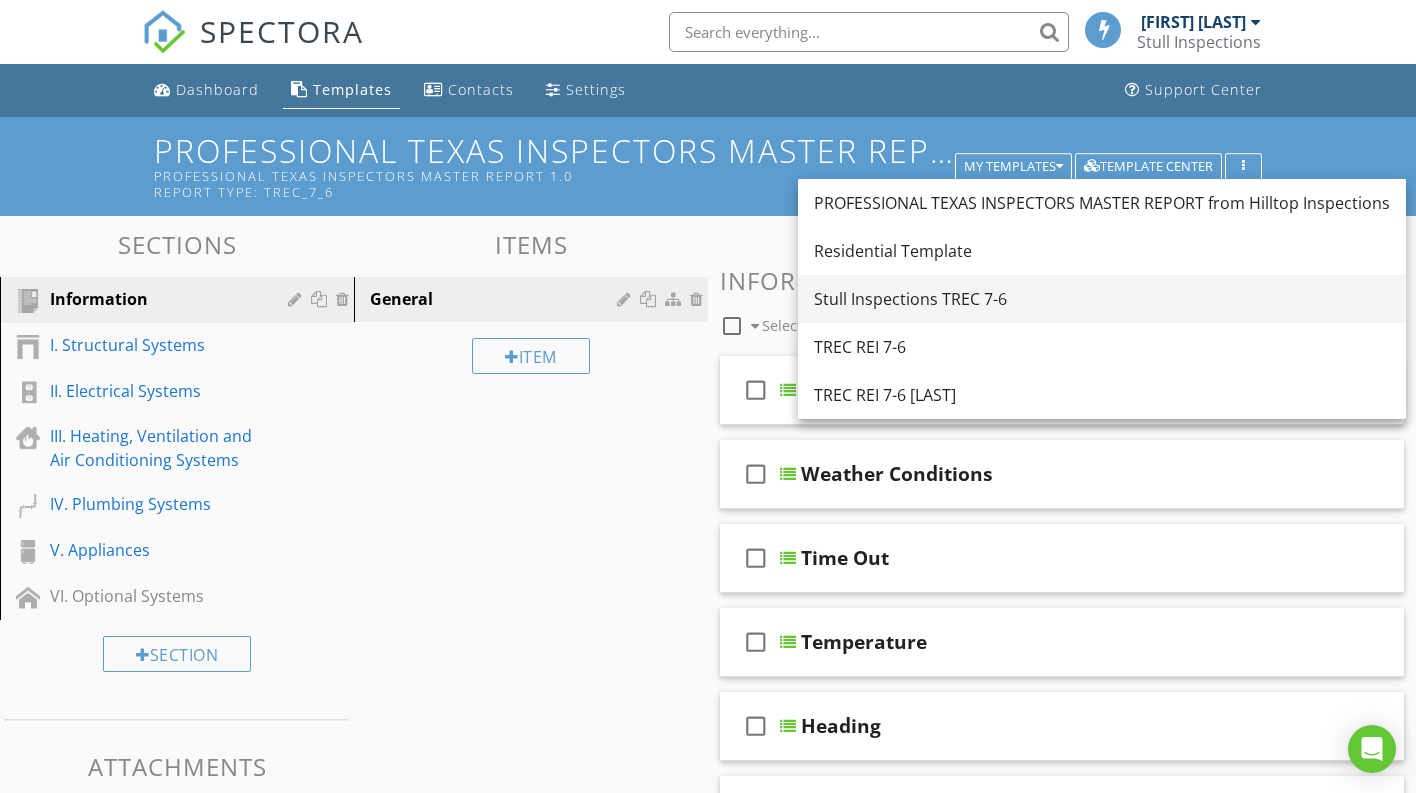 click on "Stull Inspections TREC 7-6" at bounding box center (1102, 299) 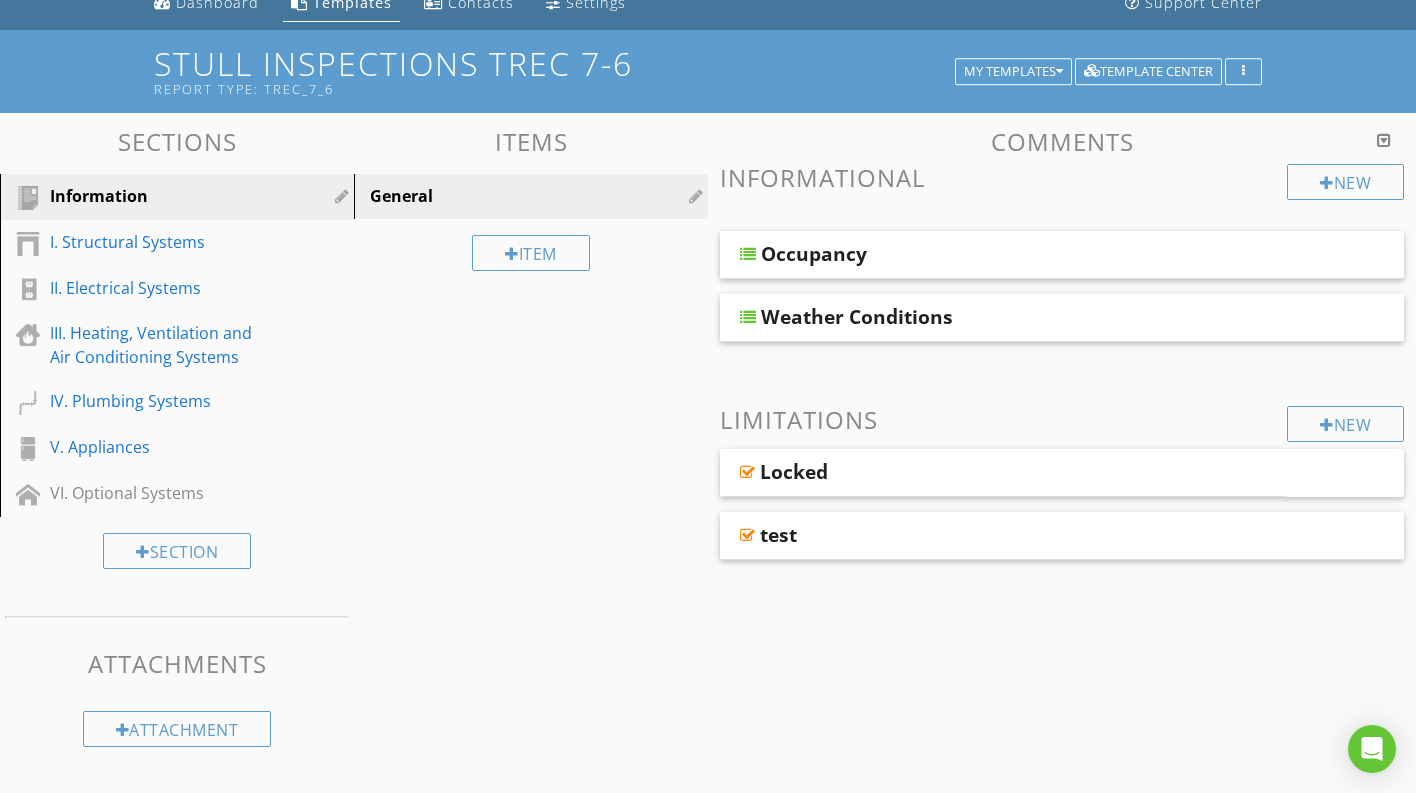scroll, scrollTop: 88, scrollLeft: 0, axis: vertical 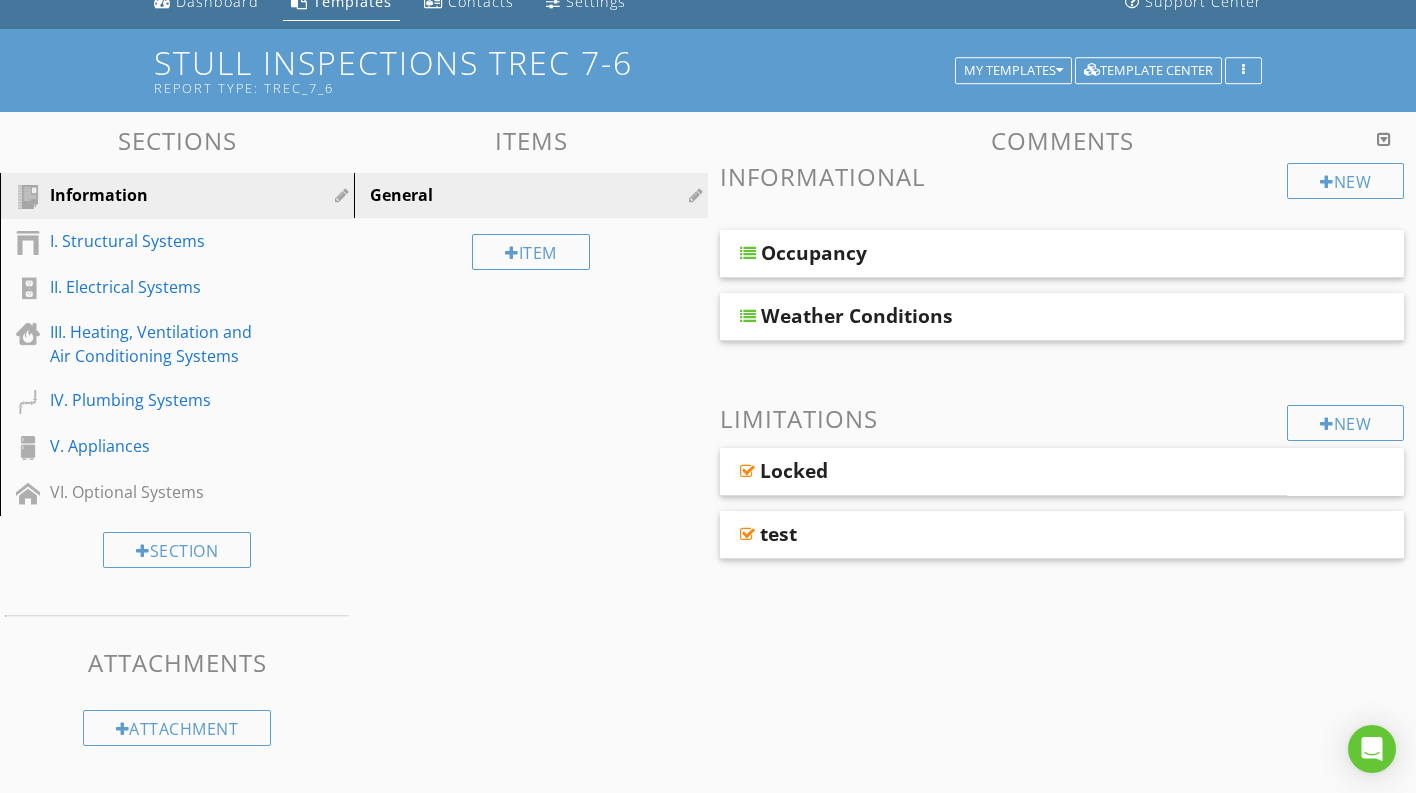click on "Sections
Information           I. Structural Systems           II. Electrical Systems           III. Heating, Ventilation and Air Conditioning Systems           IV. Plumbing Systems           V. Appliances           VI. Optional Systems
Section
Attachments
Attachment
Items
General
Item
Comments
New
Informational
Occupancy
Weather Conditions
New
Limitations
Locked
test" at bounding box center (708, 436) 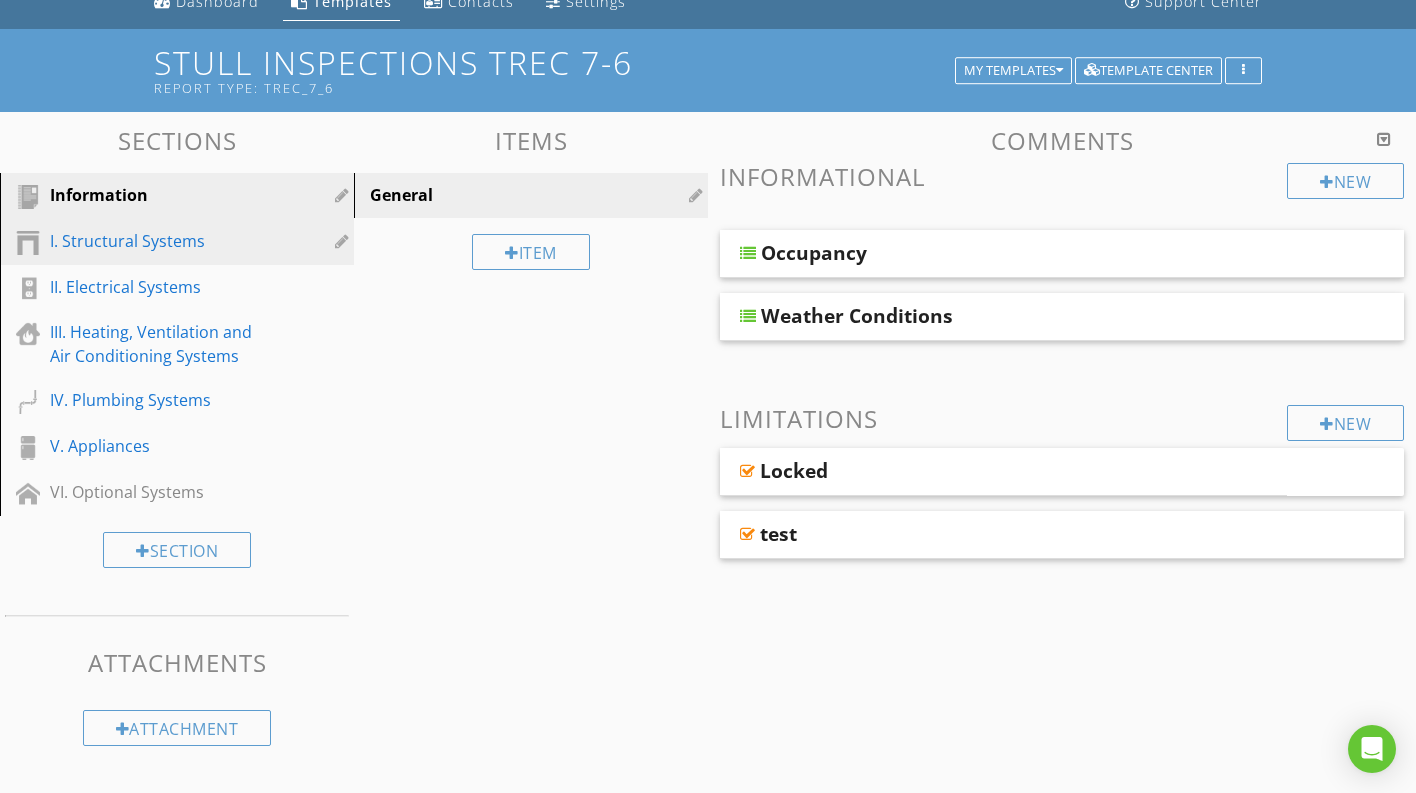 click on "I. Structural Systems" at bounding box center [192, 242] 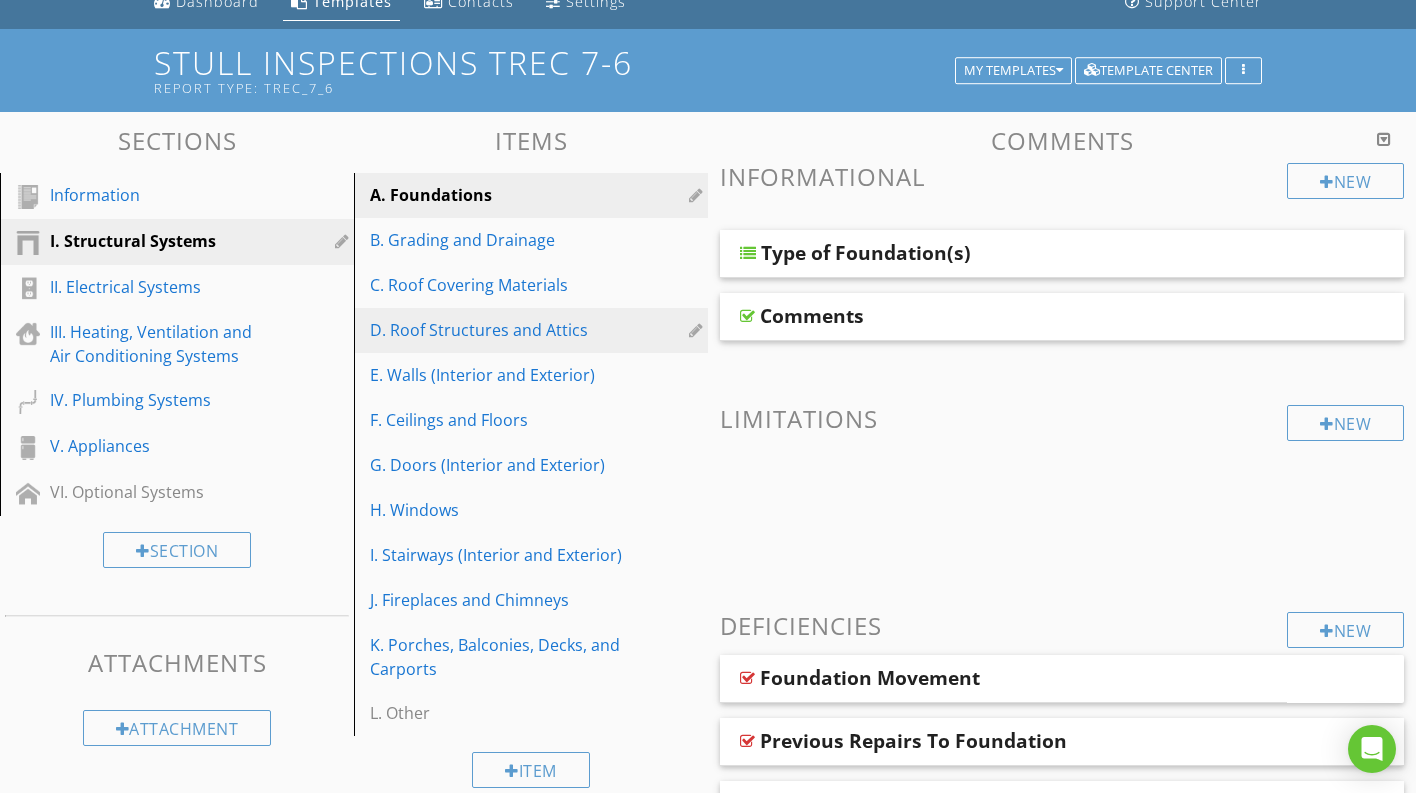 click on "D. Roof Structures and Attics" at bounding box center [496, 330] 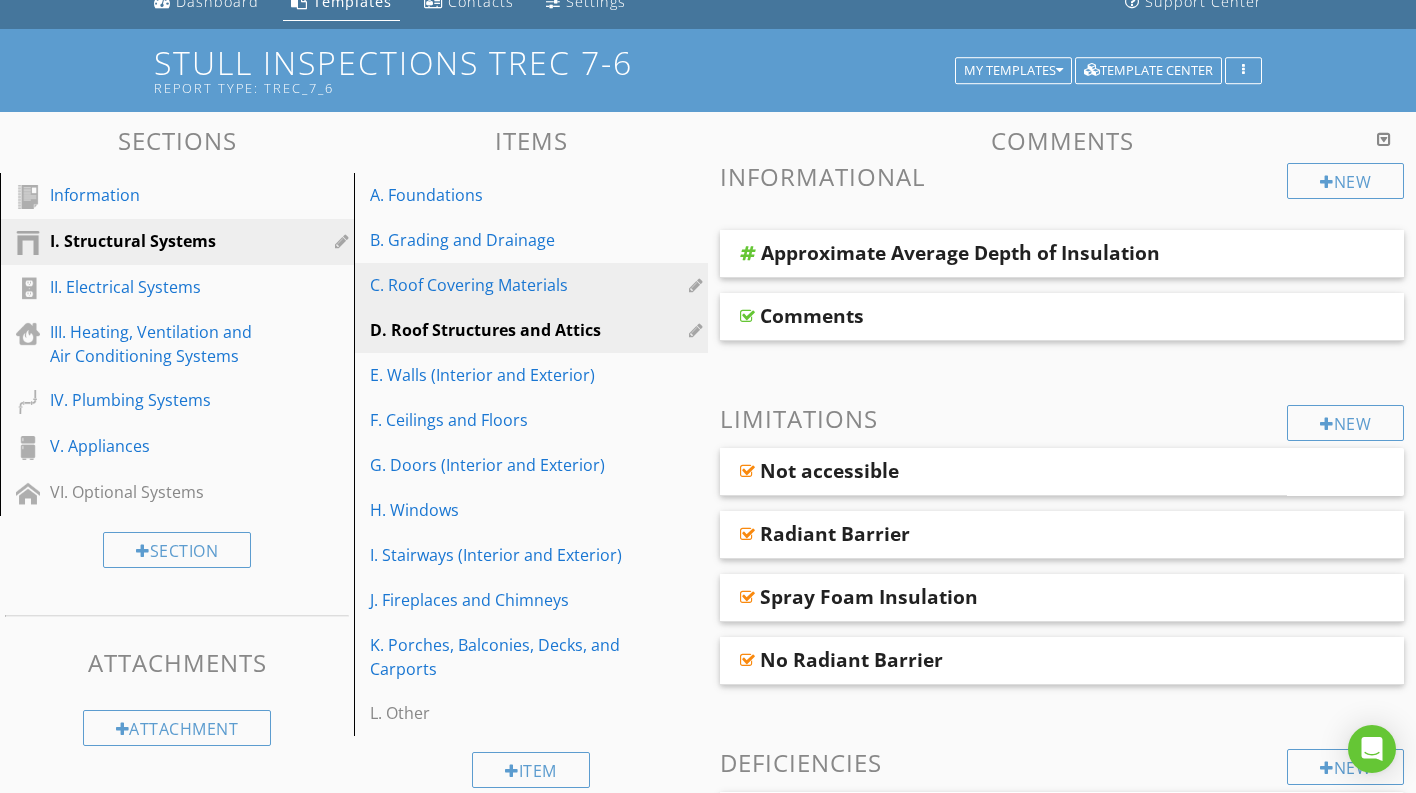 click on "C. Roof Covering Materials" at bounding box center (534, 285) 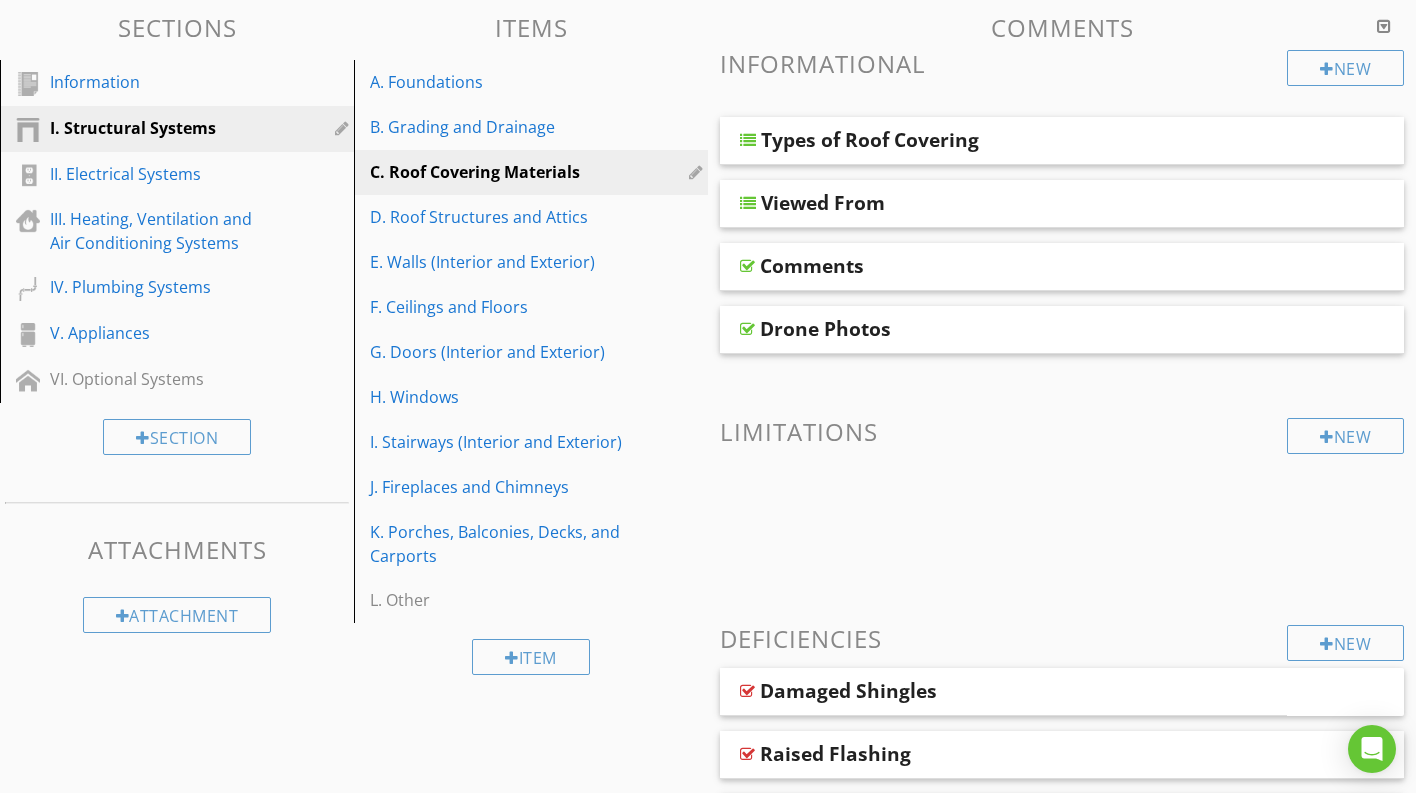scroll, scrollTop: 197, scrollLeft: 0, axis: vertical 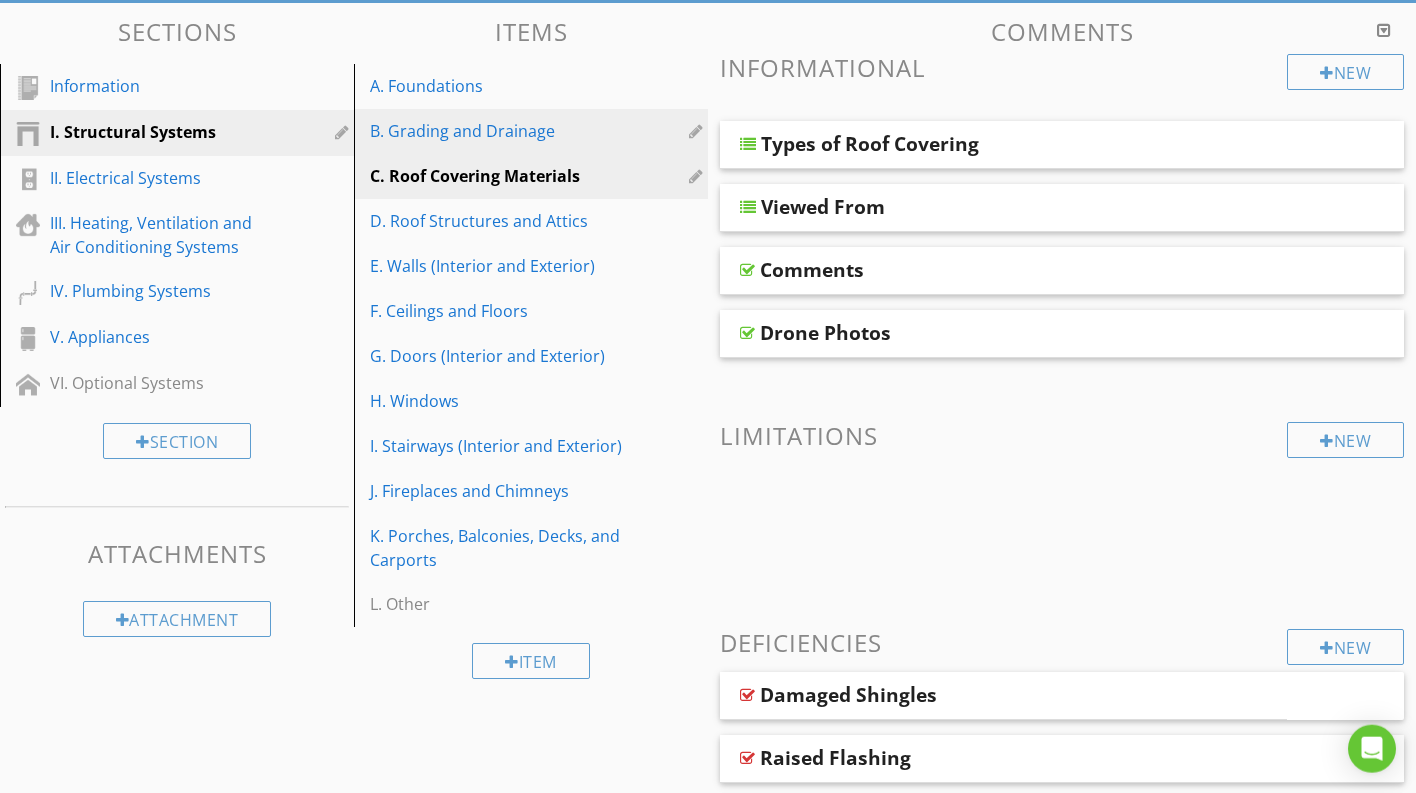 click on "B. Grading and Drainage" at bounding box center (496, 131) 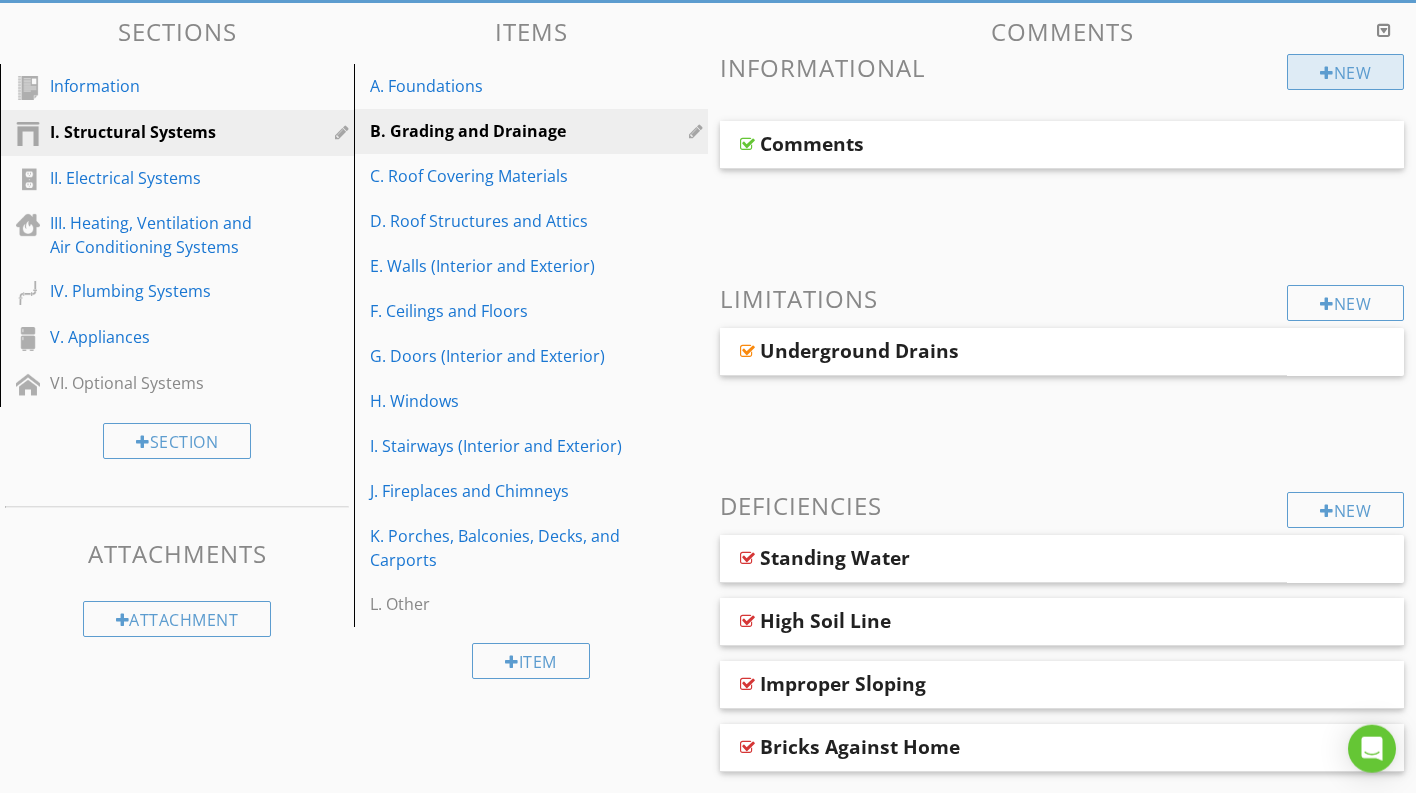 scroll, scrollTop: 198, scrollLeft: 0, axis: vertical 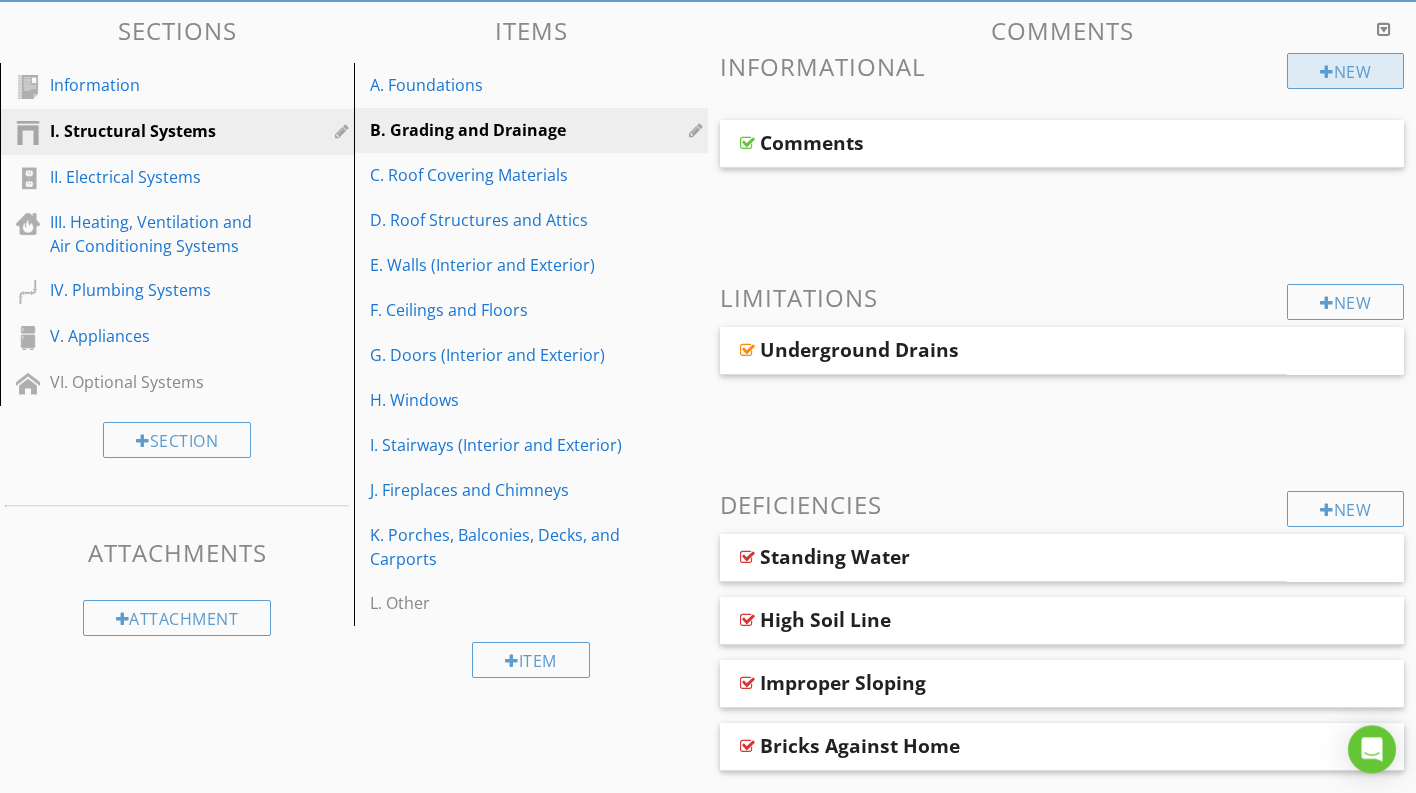 click on "New" at bounding box center (1345, 71) 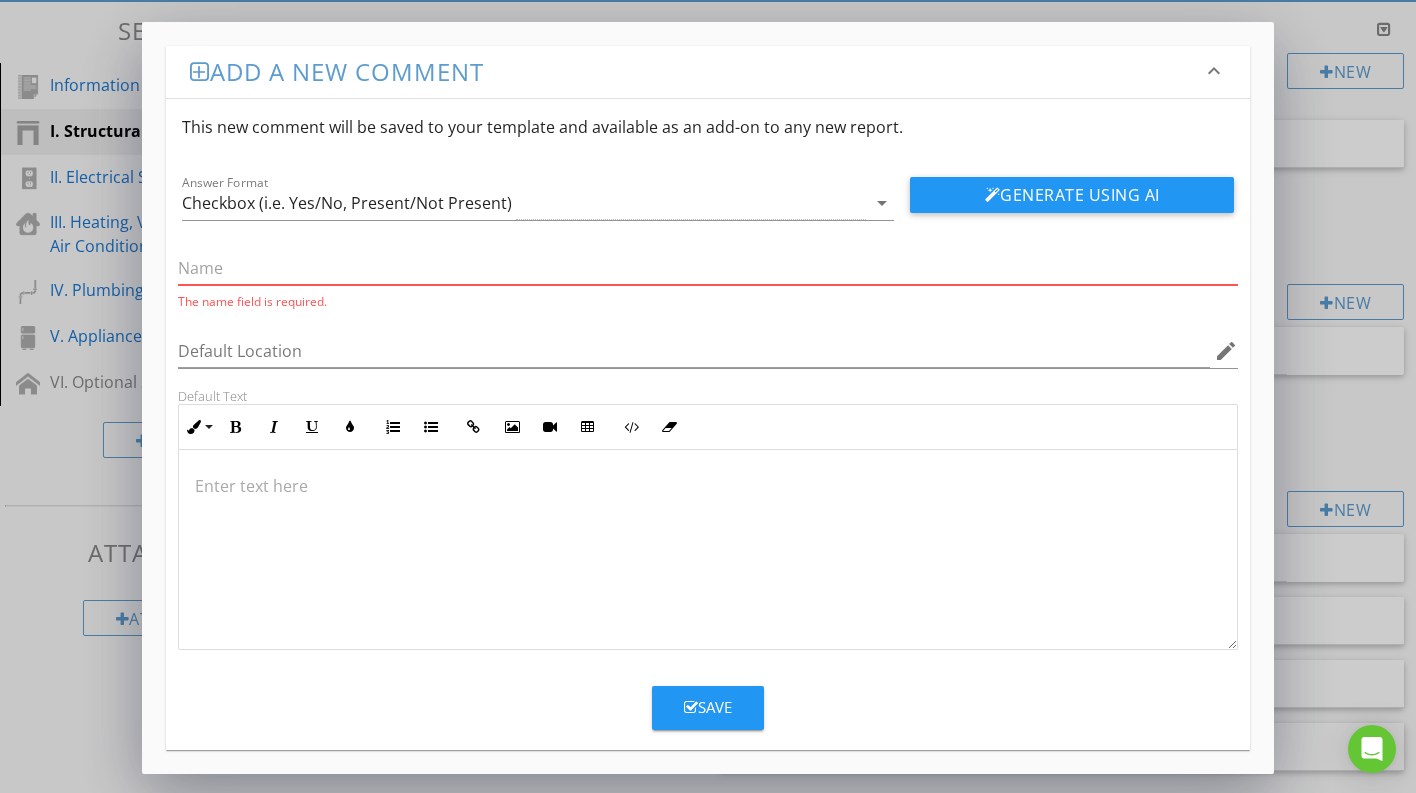 click at bounding box center (708, 268) 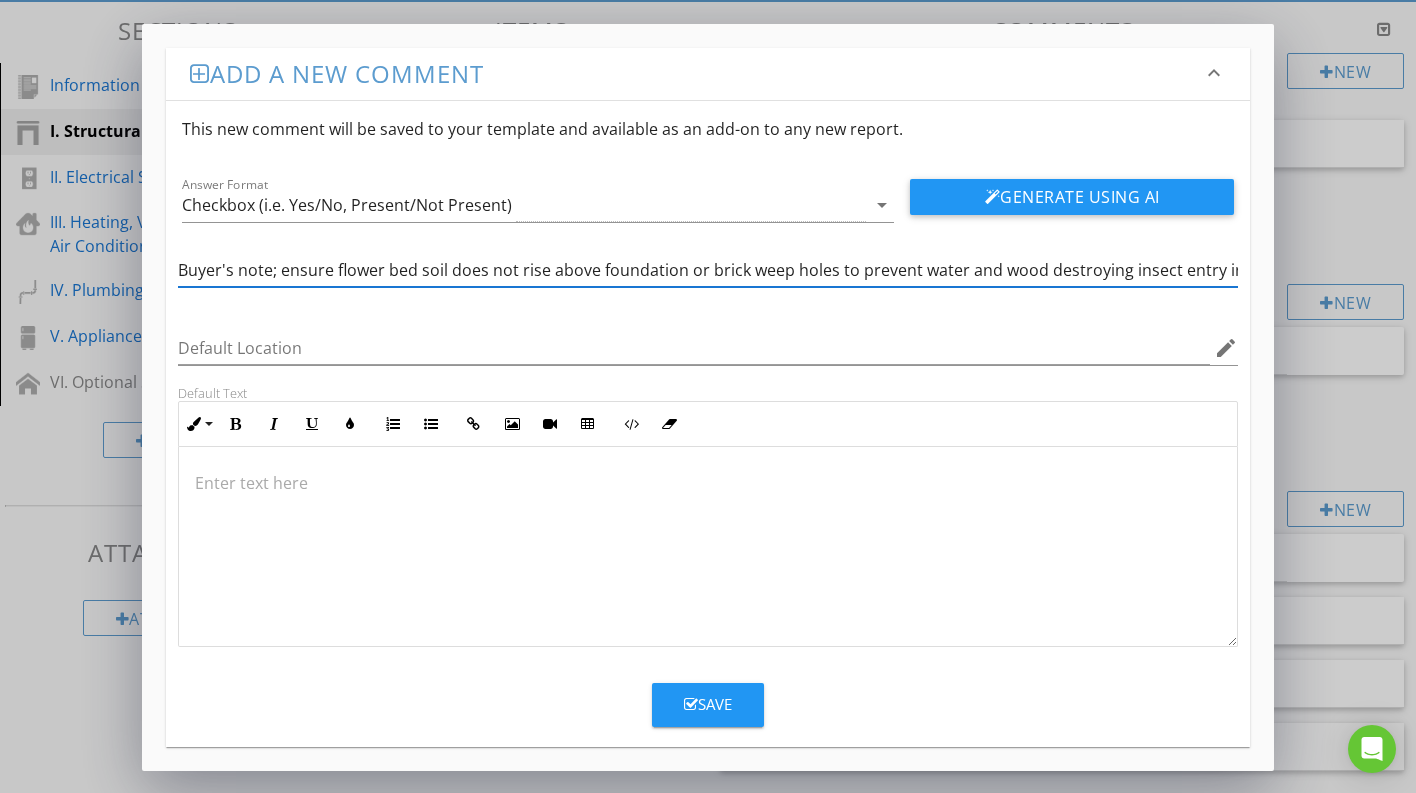 scroll, scrollTop: 0, scrollLeft: 60, axis: horizontal 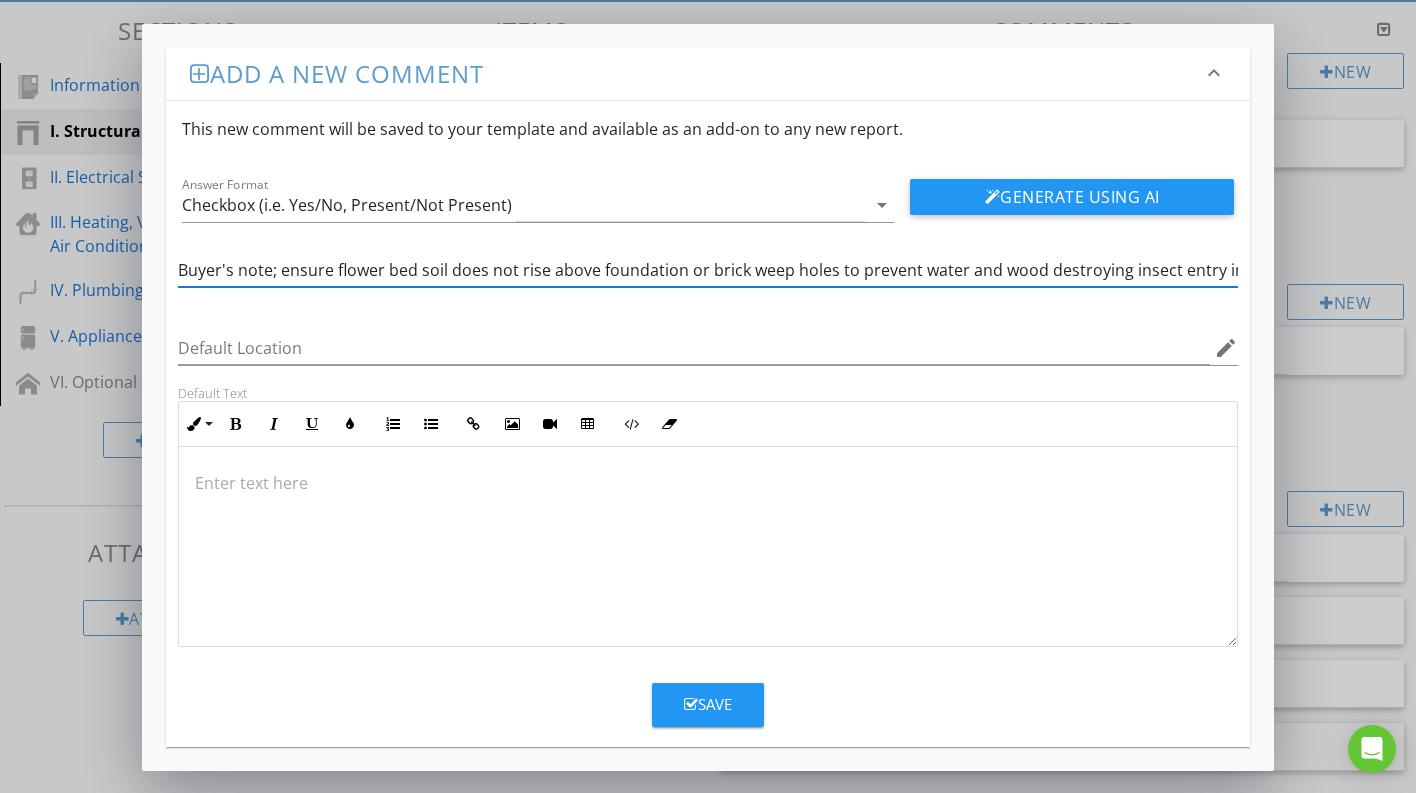 drag, startPoint x: 1237, startPoint y: 272, endPoint x: 111, endPoint y: 240, distance: 1126.4546 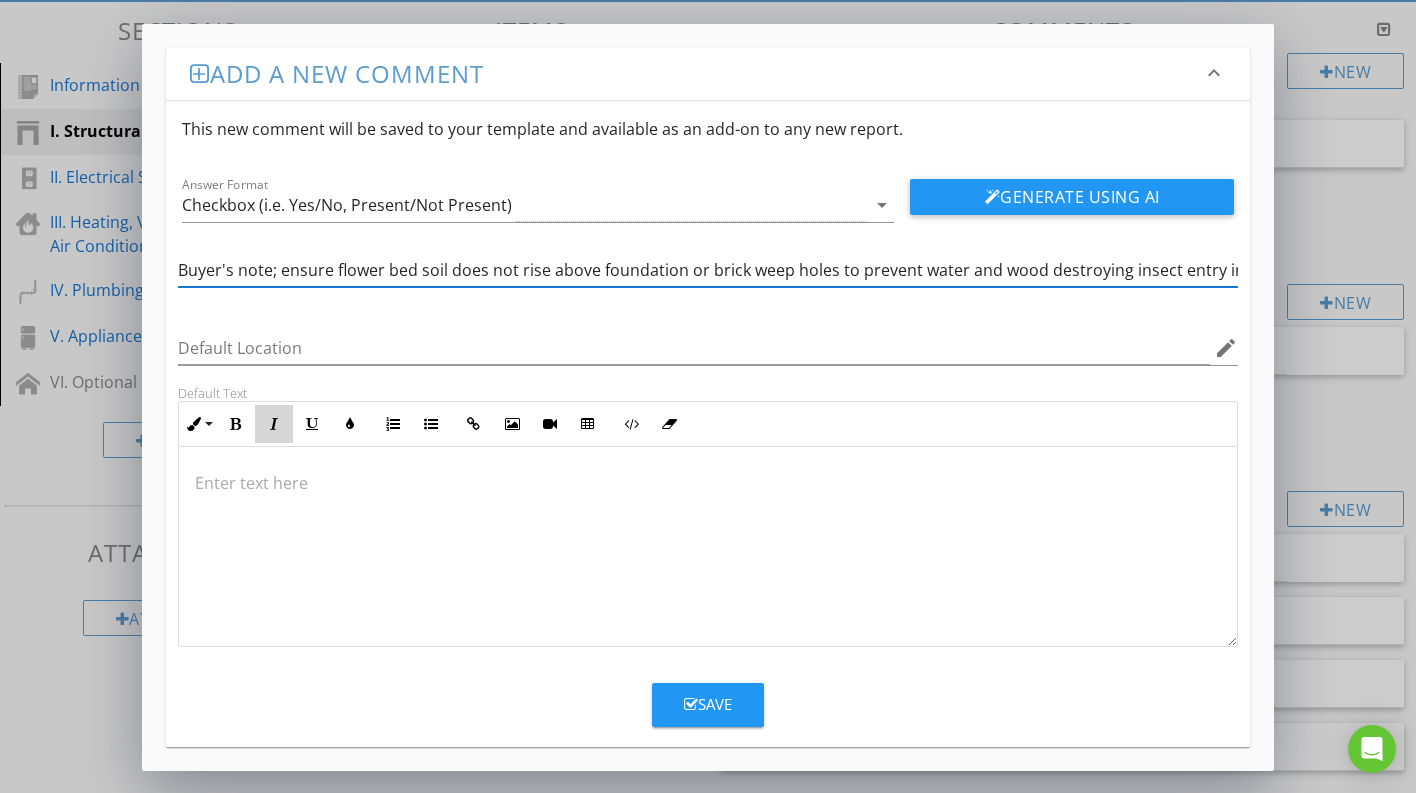 click on "Italic" at bounding box center (274, 424) 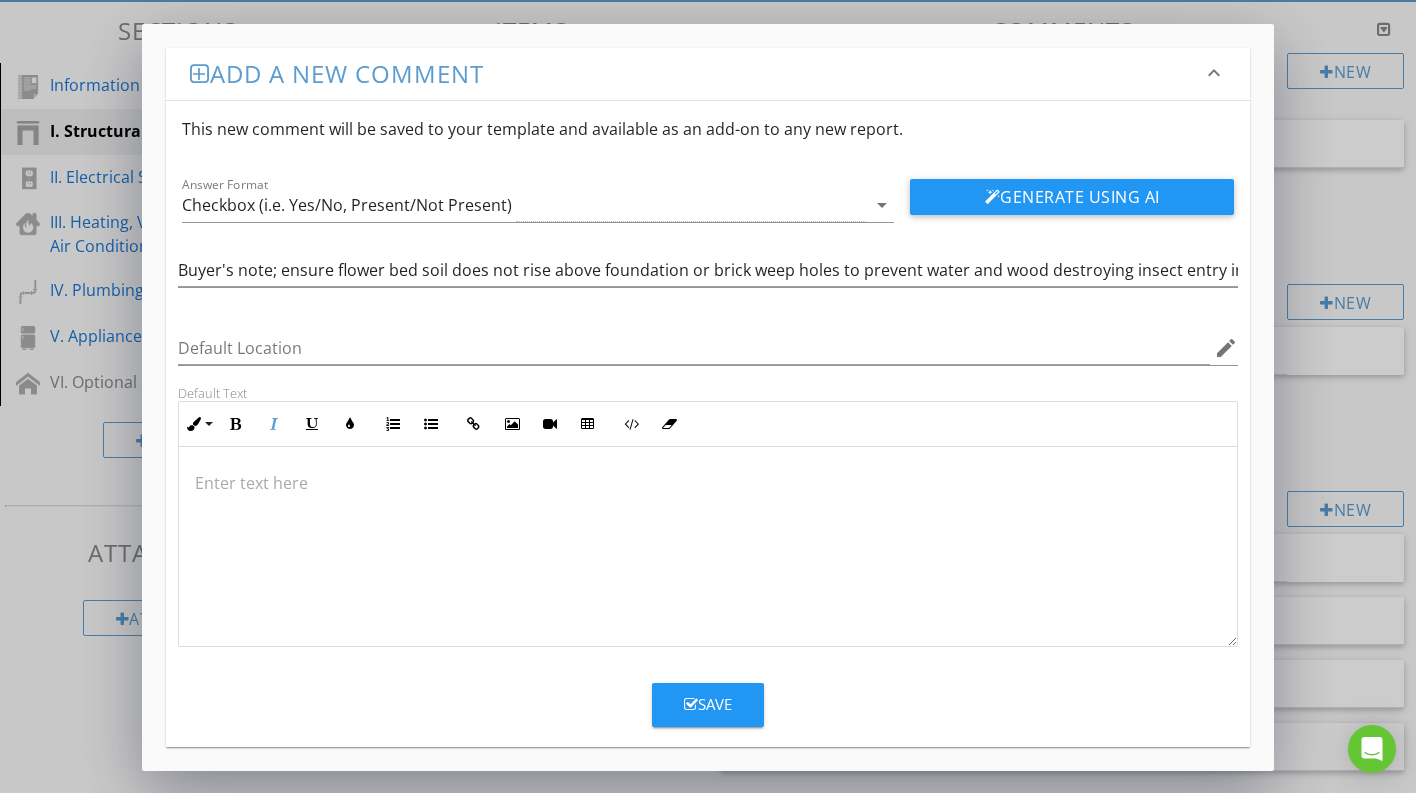 click on "​" at bounding box center [708, 547] 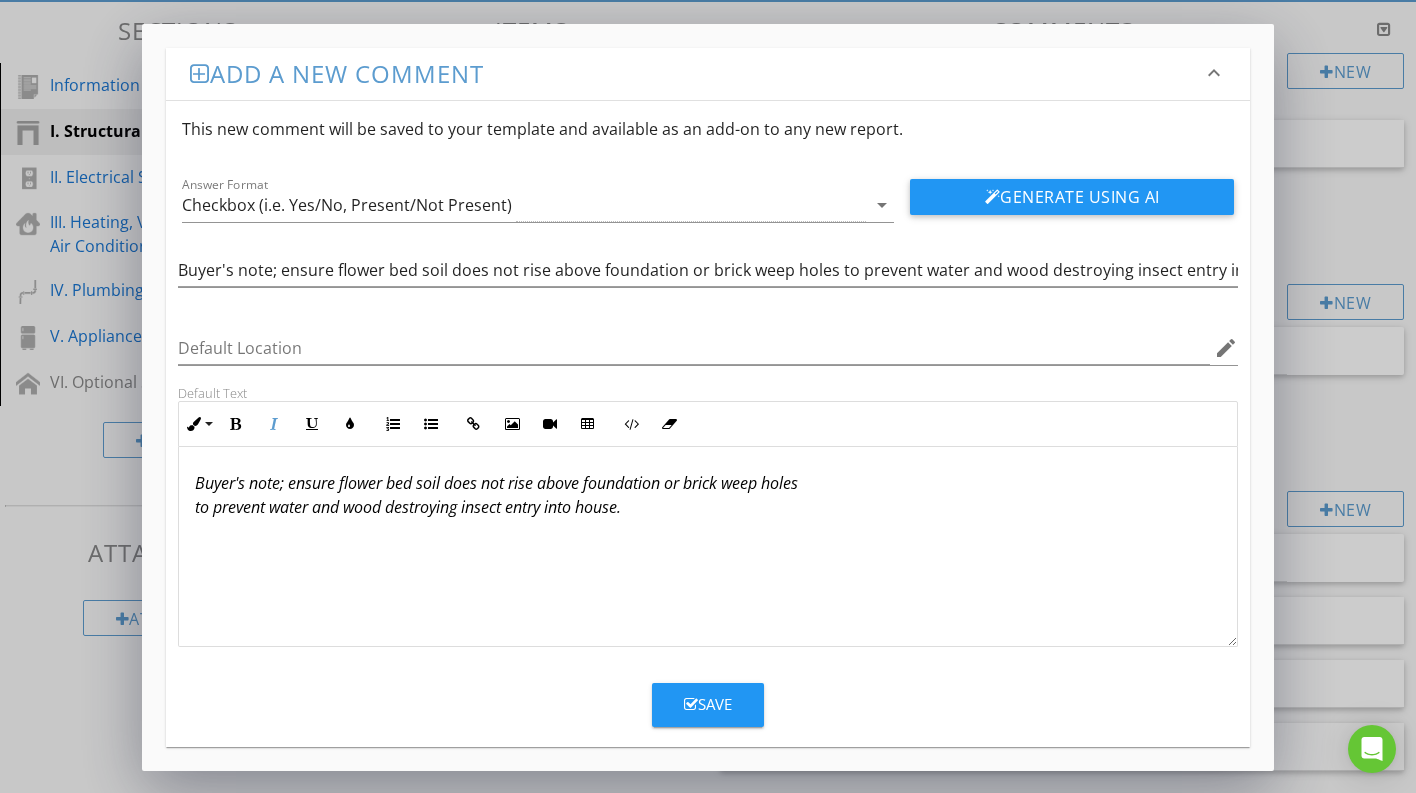 scroll, scrollTop: 2007, scrollLeft: 0, axis: vertical 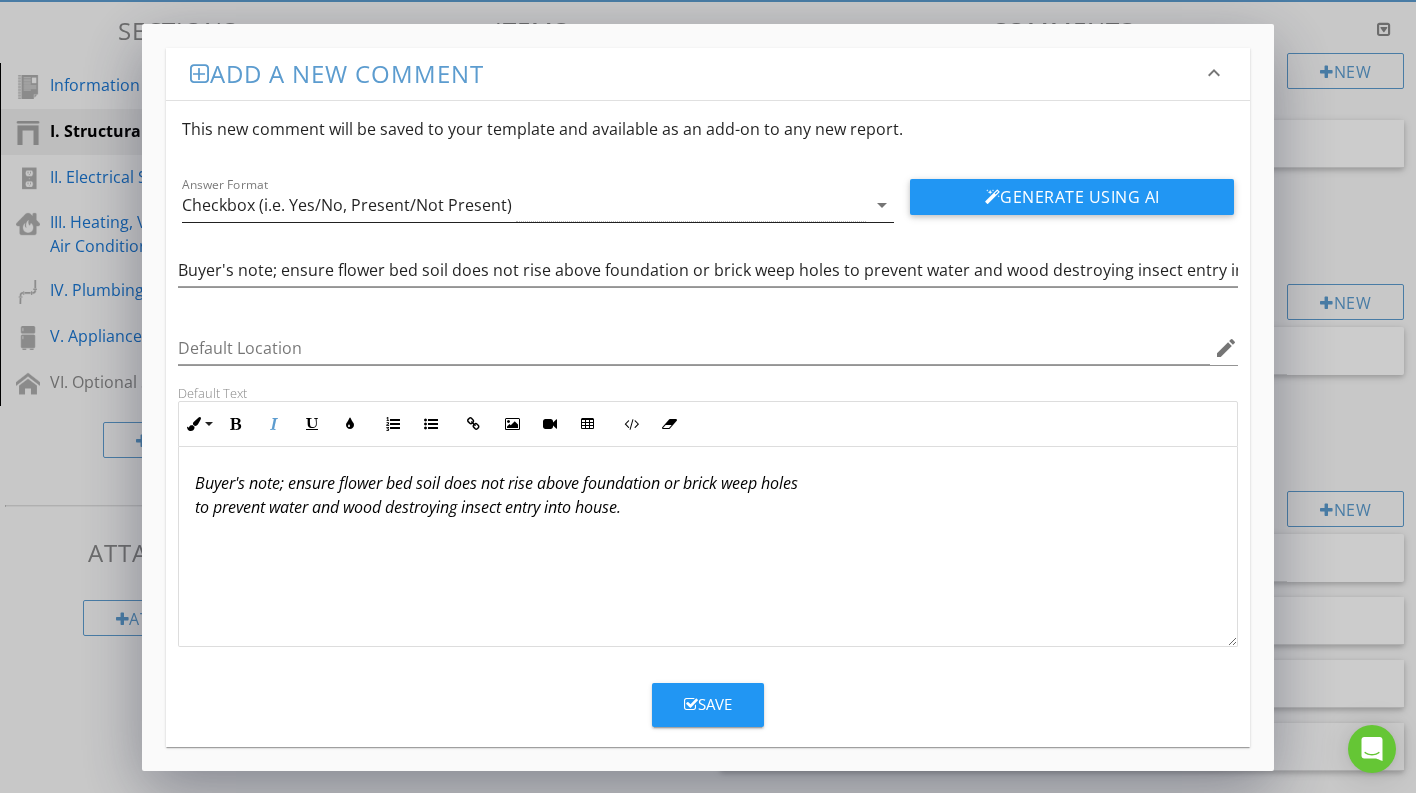 click on "Answer Format Checkbox (i.e. Yes/No, Present/Not Present) arrow_drop_down" at bounding box center (538, 205) 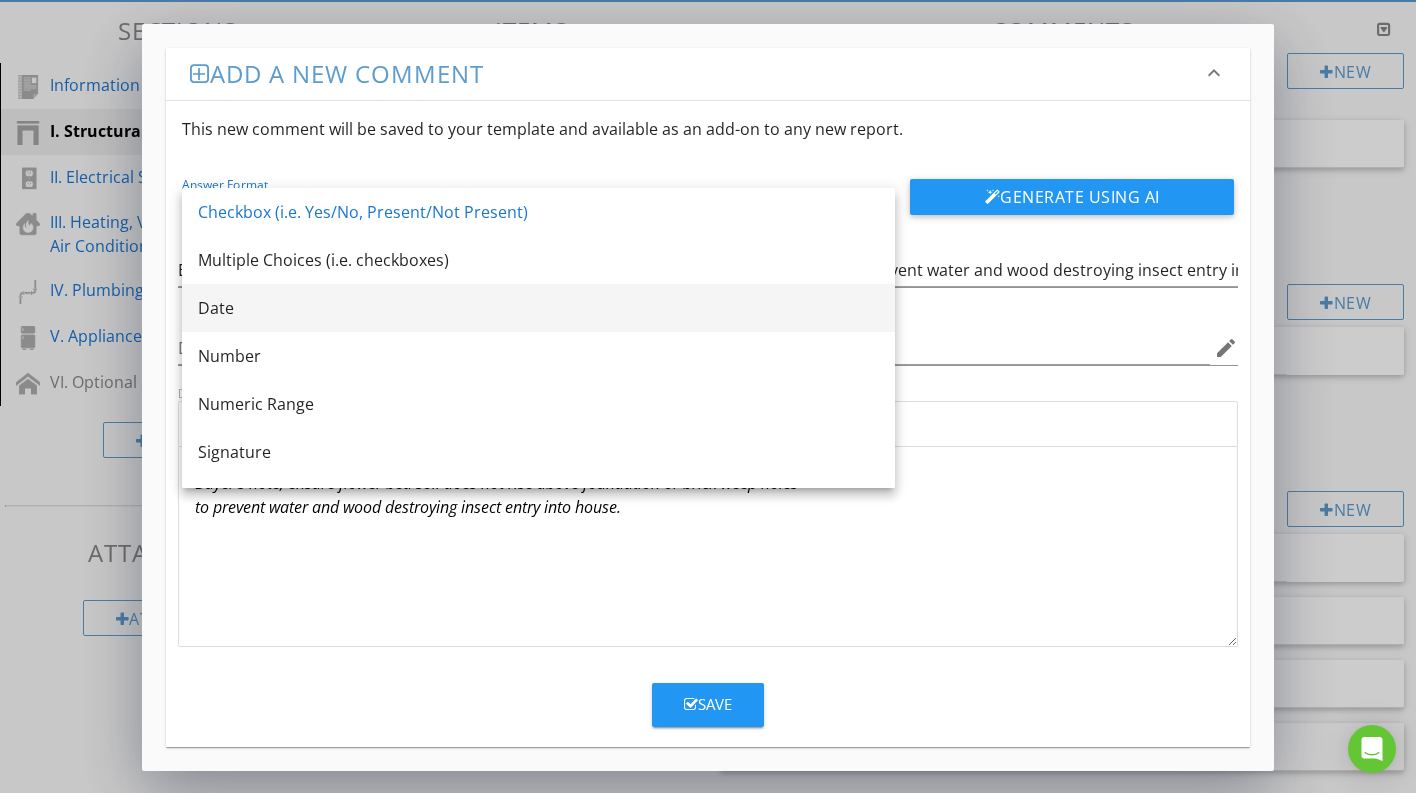 scroll, scrollTop: 36, scrollLeft: 0, axis: vertical 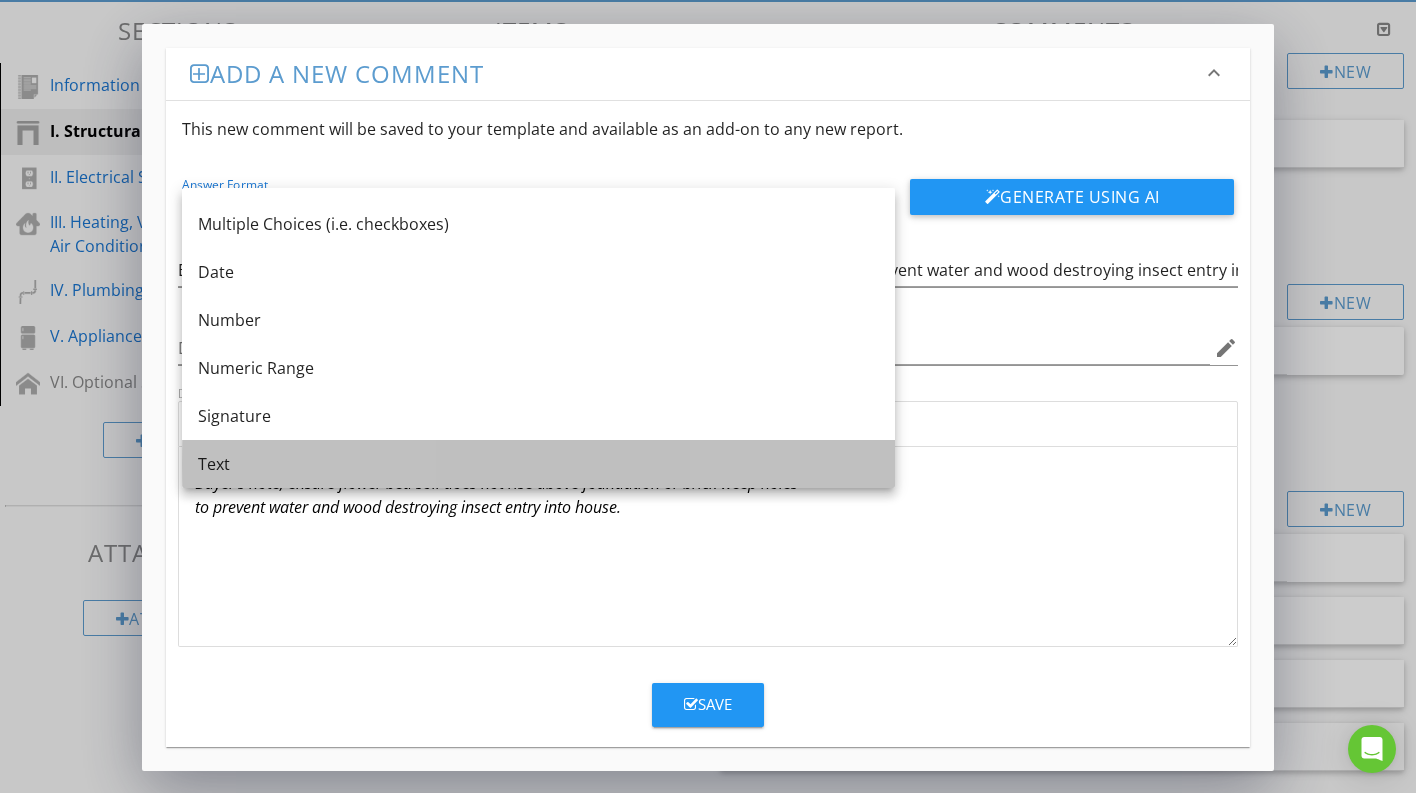 click on "Text" at bounding box center (538, 464) 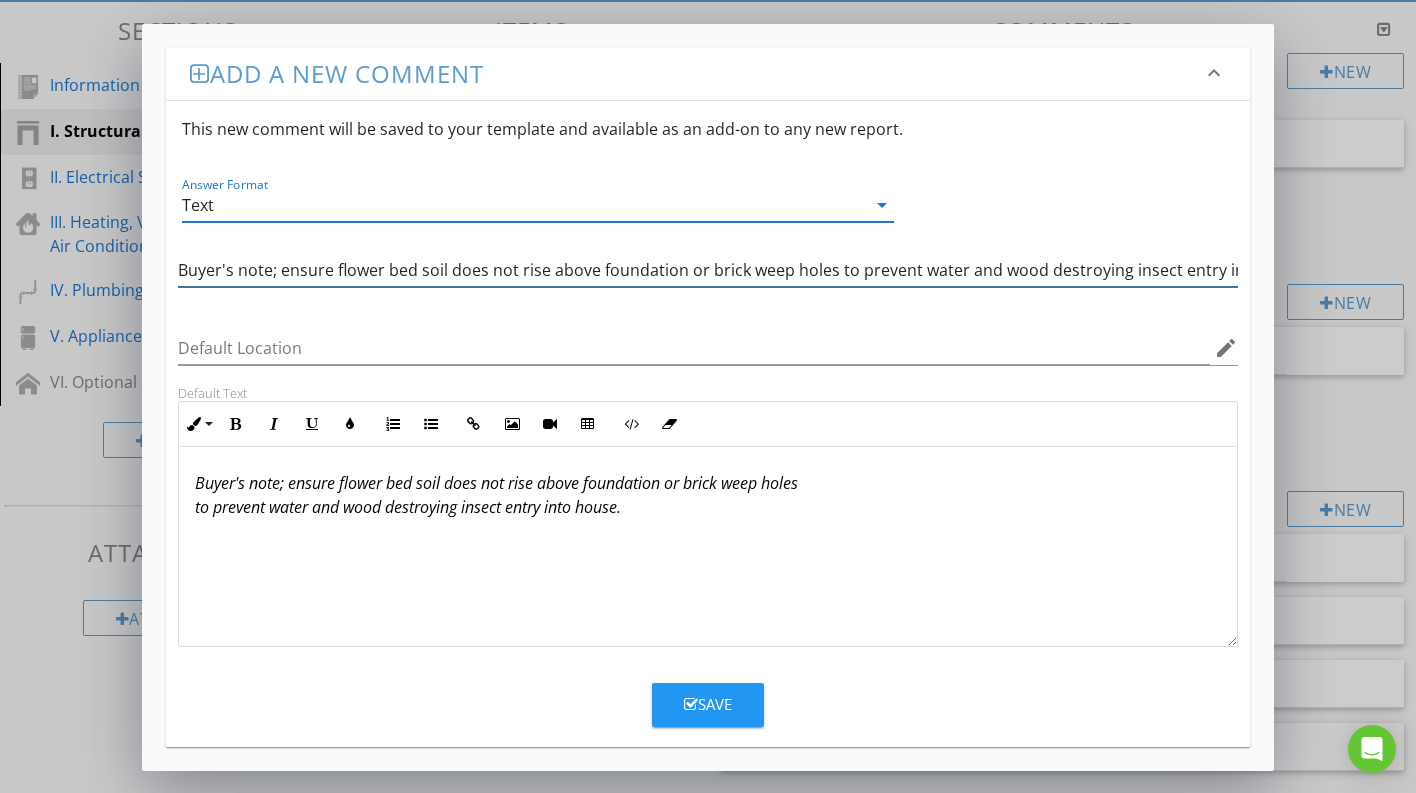 click on "Buyer's note; ensure flower bed soil does not rise above foundation or brick weep holes to prevent water and wood destroying insect entry into house." at bounding box center (708, 270) 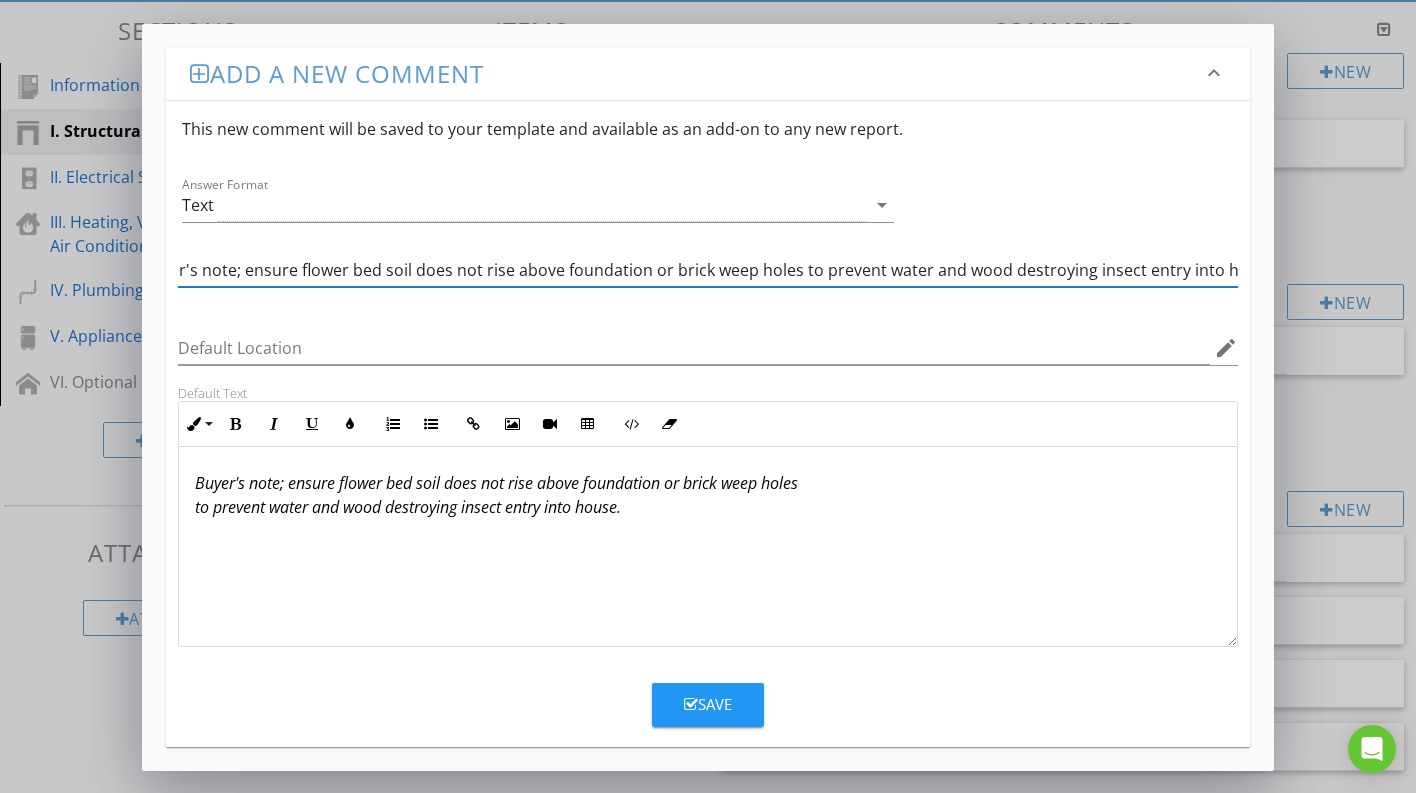 scroll, scrollTop: 0, scrollLeft: 0, axis: both 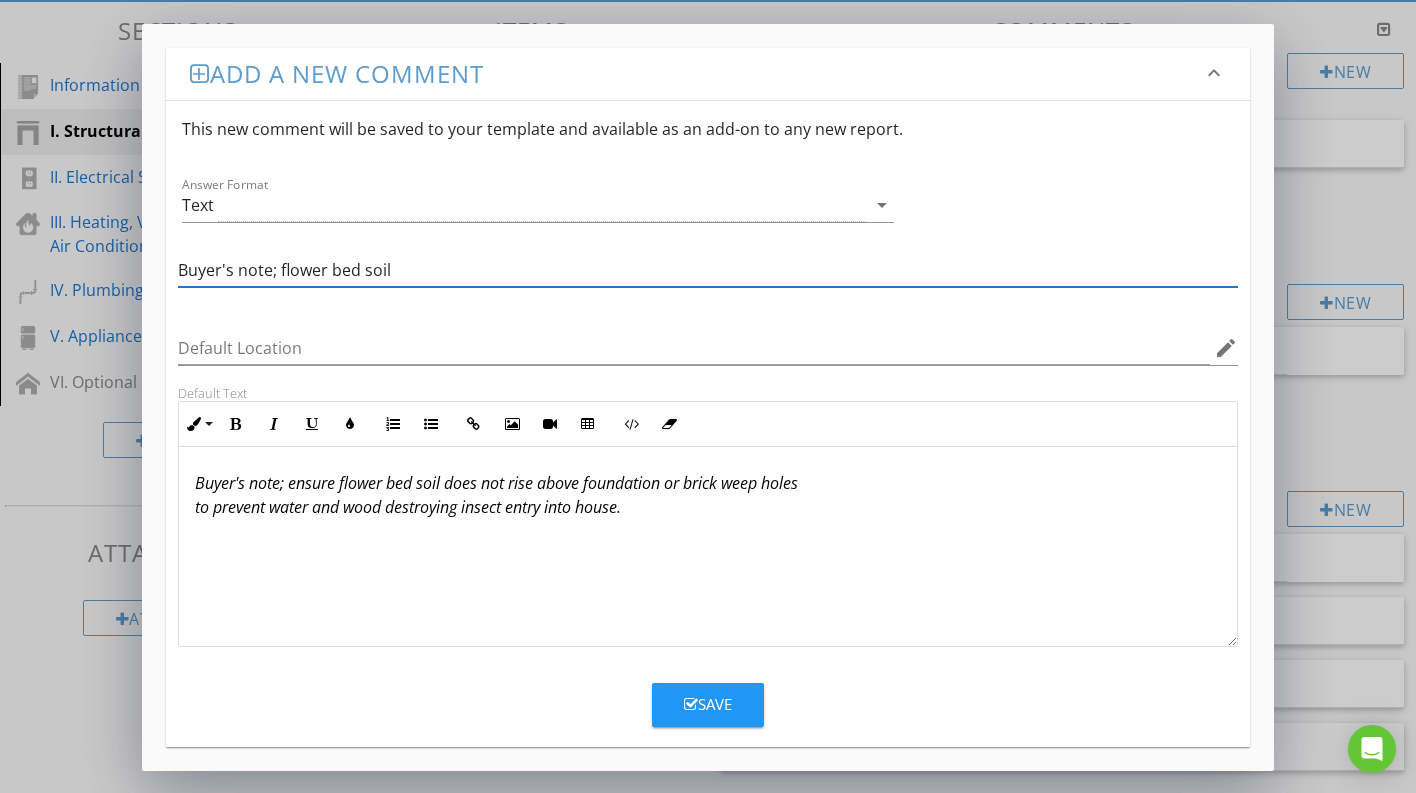 type on "Buyer's note; flower bed soil" 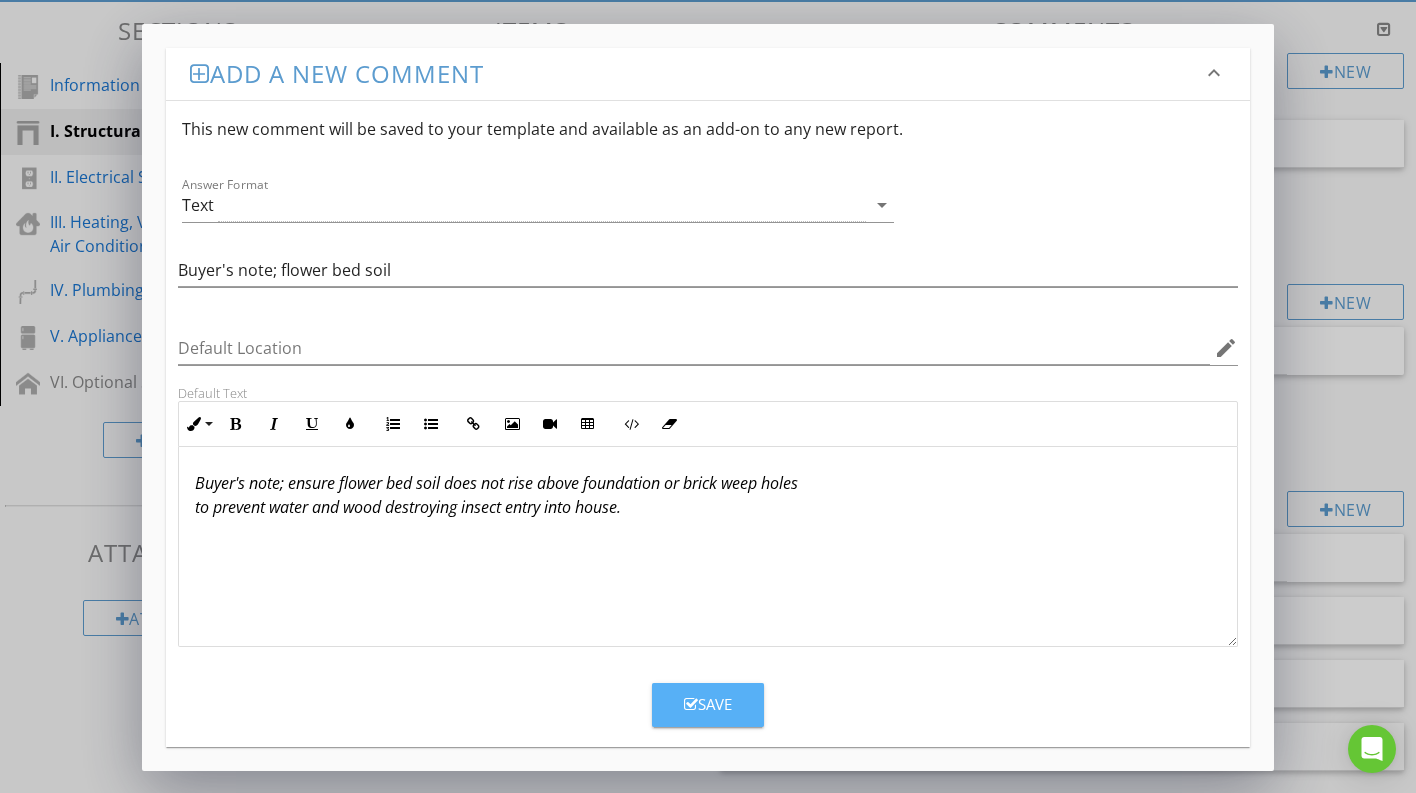 click on "Save" at bounding box center (708, 705) 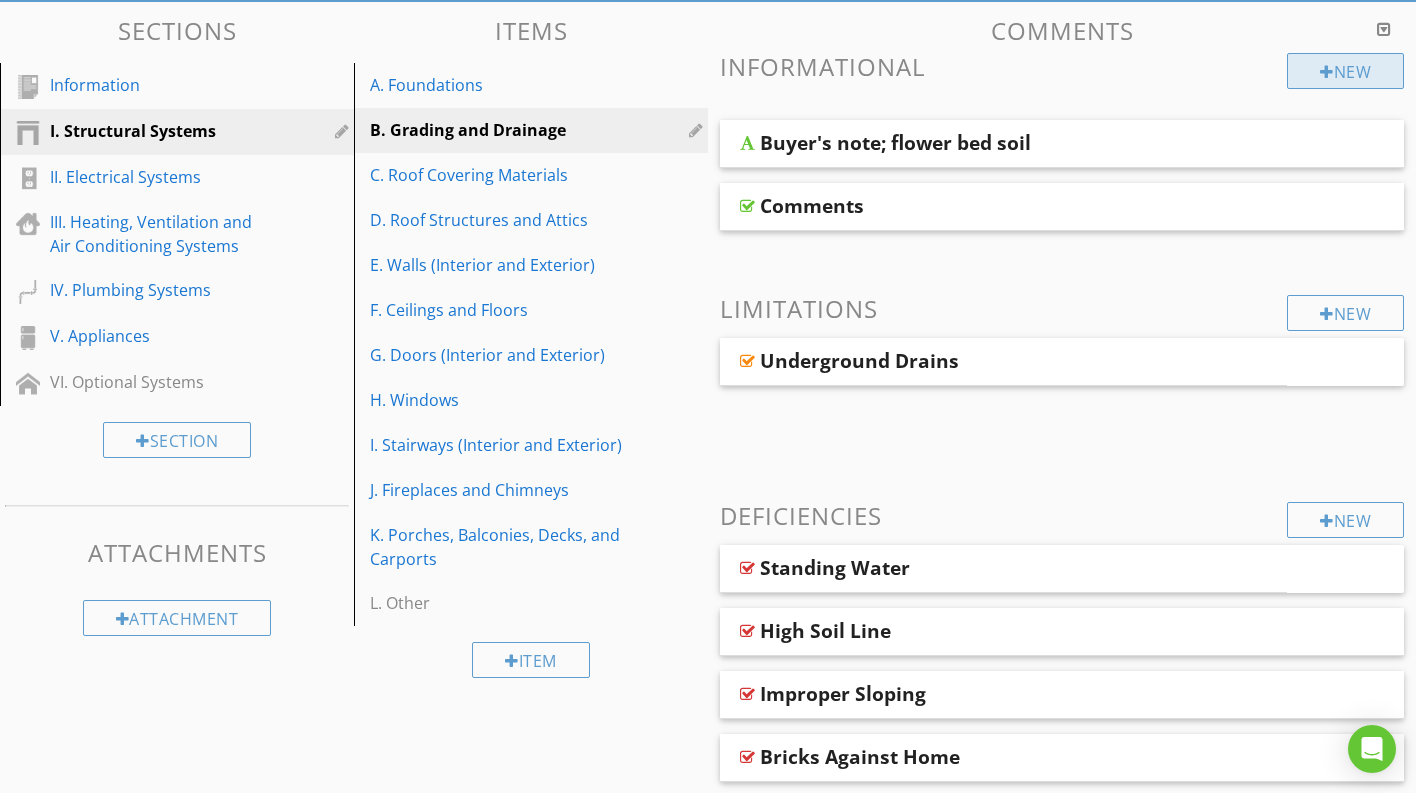 click on "New" at bounding box center (1345, 71) 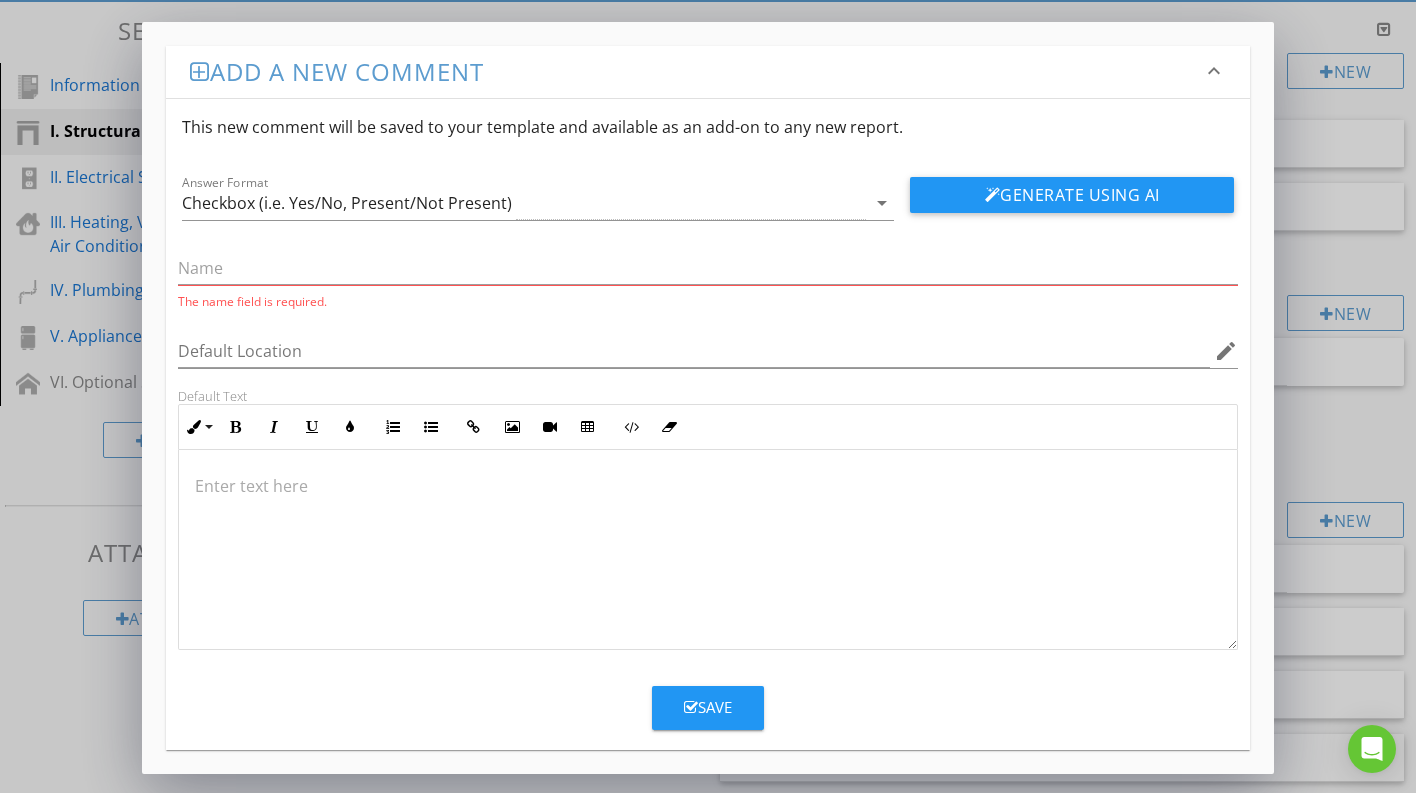 click at bounding box center (708, 550) 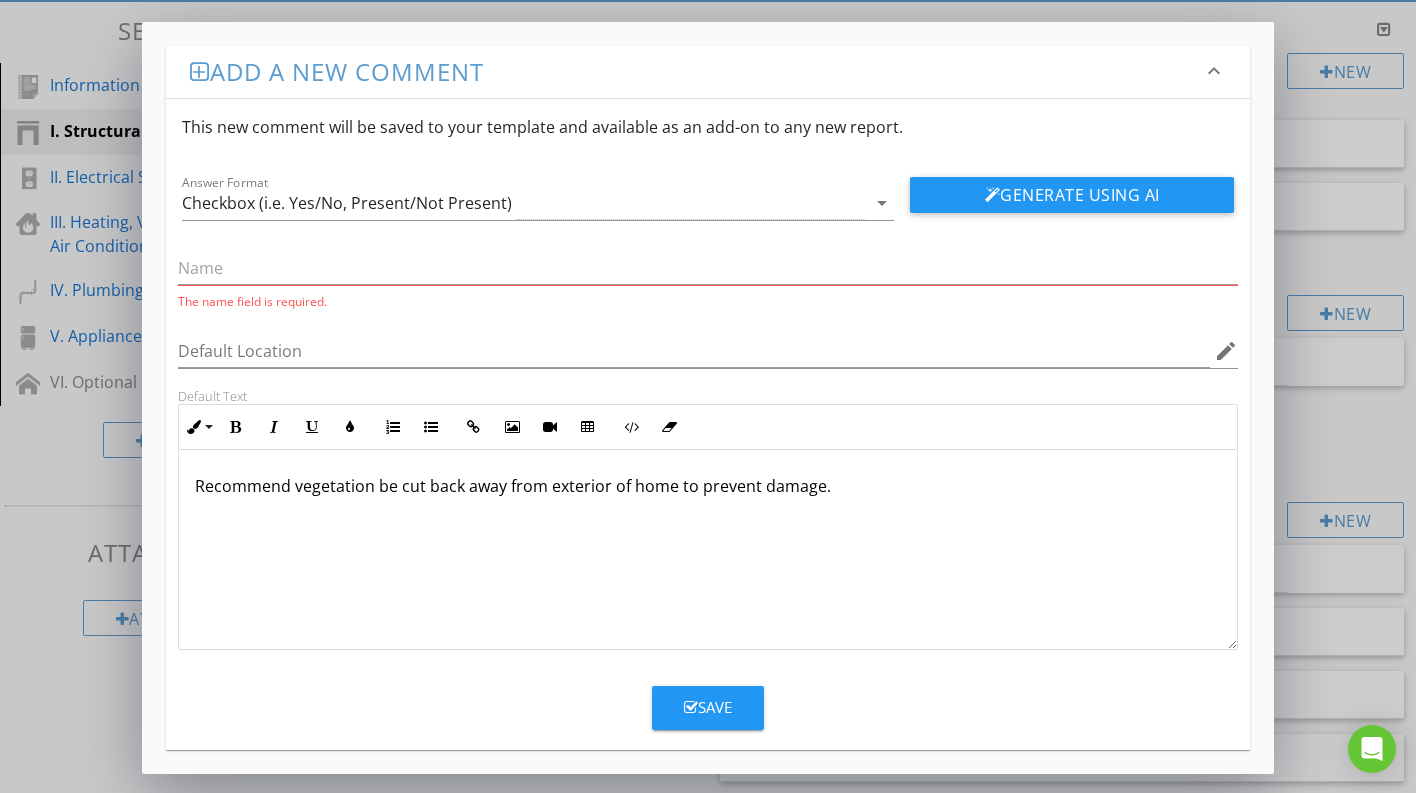 scroll, scrollTop: 708, scrollLeft: 0, axis: vertical 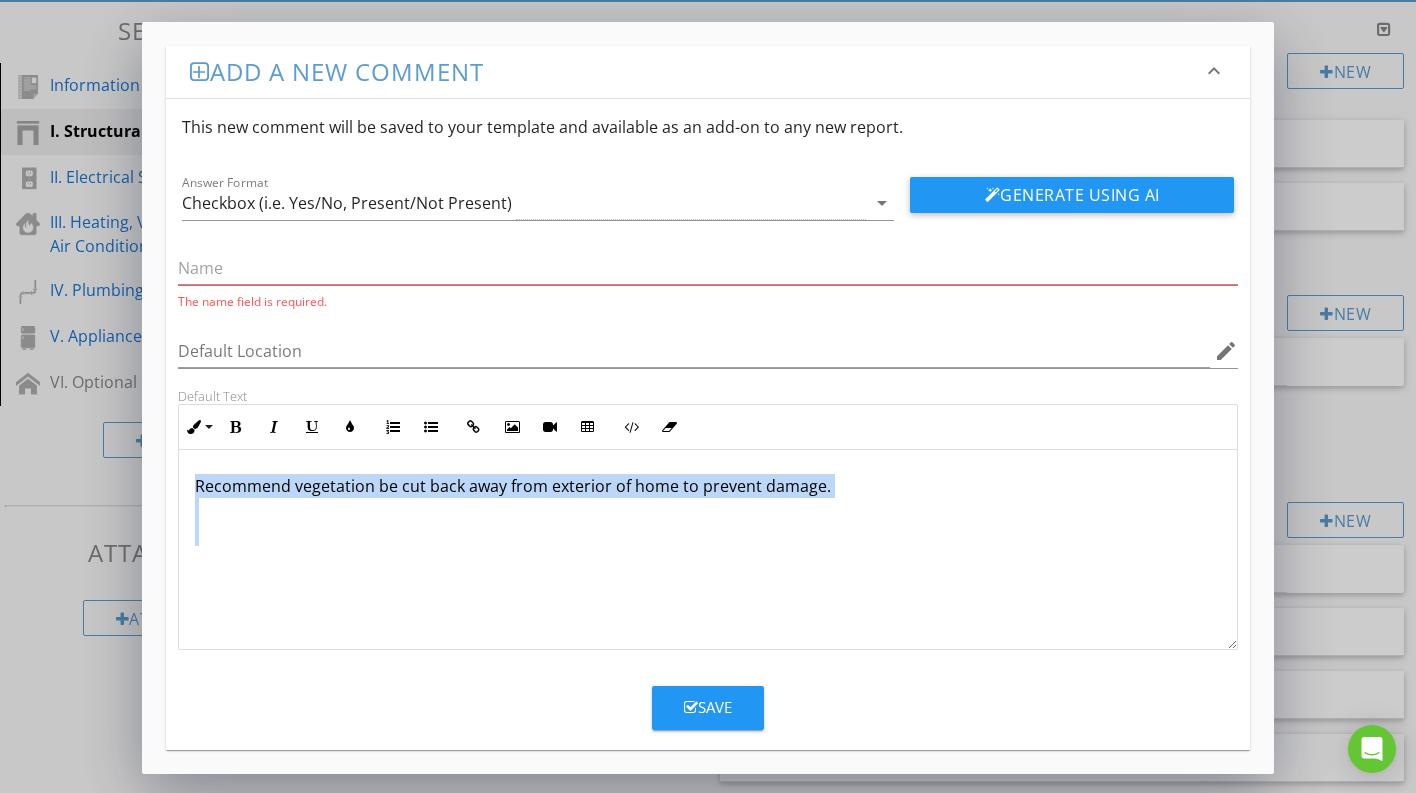 drag, startPoint x: 250, startPoint y: 543, endPoint x: 183, endPoint y: 455, distance: 110.60289 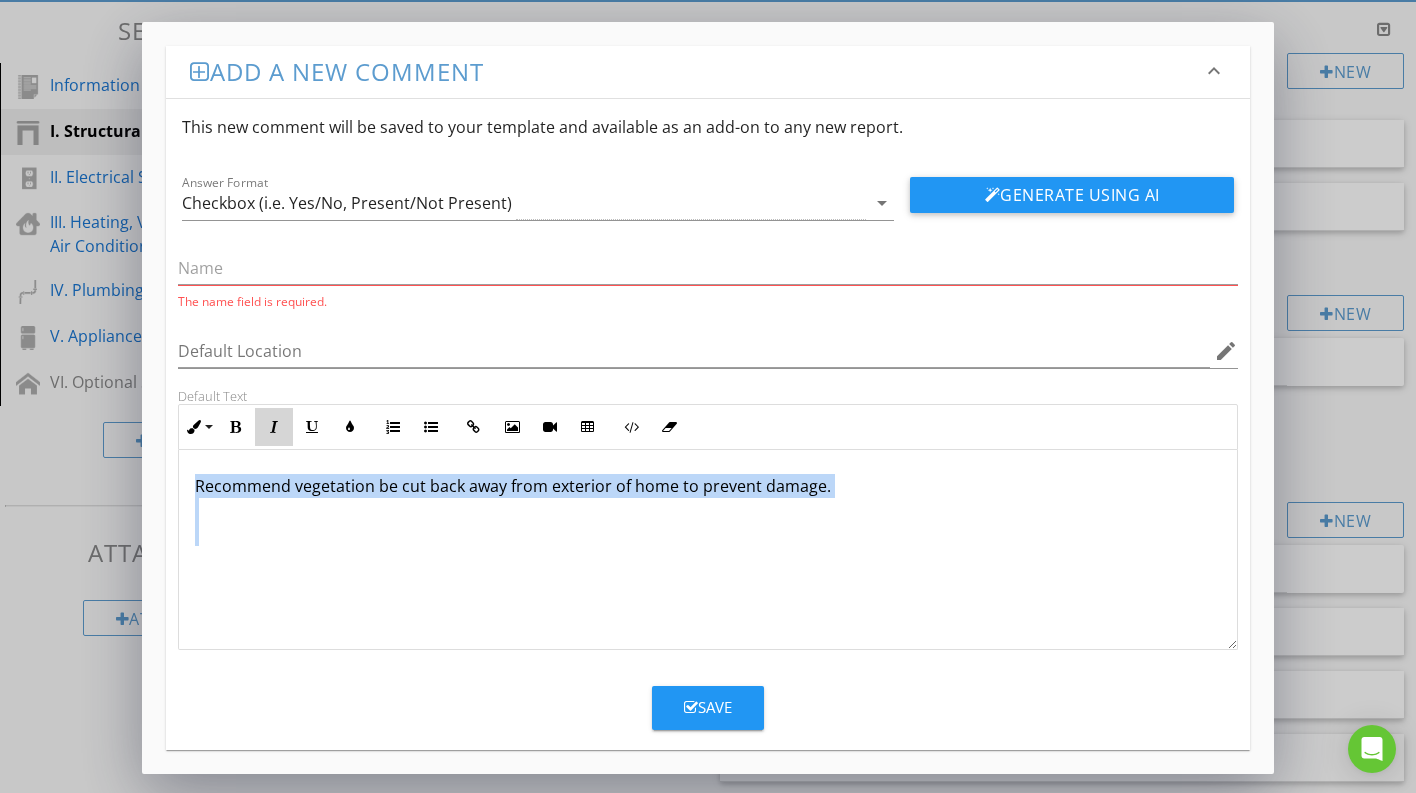 click at bounding box center (274, 427) 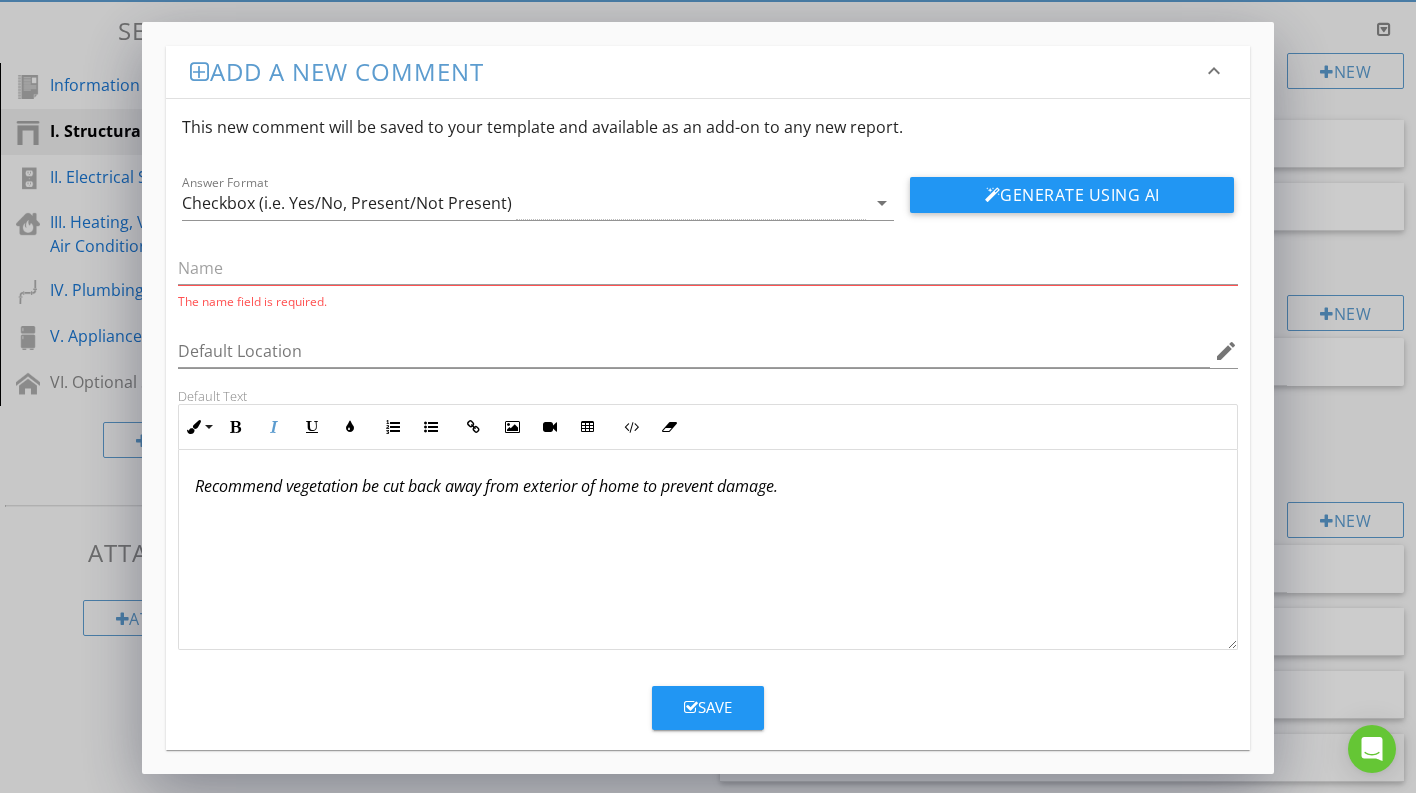 click on "Recommend vegetation be cut back away from exterior of home to prevent damage." at bounding box center [708, 522] 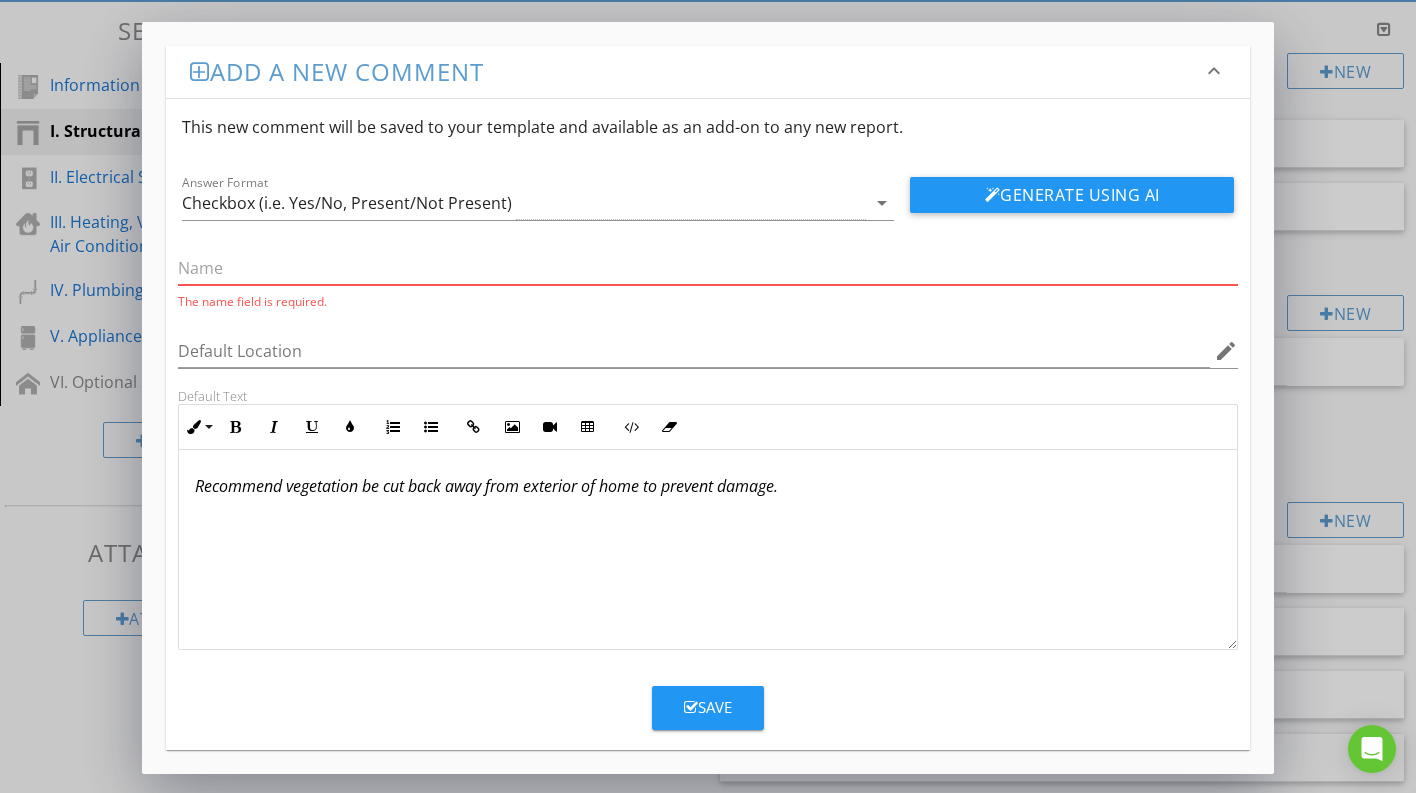 click at bounding box center [708, 268] 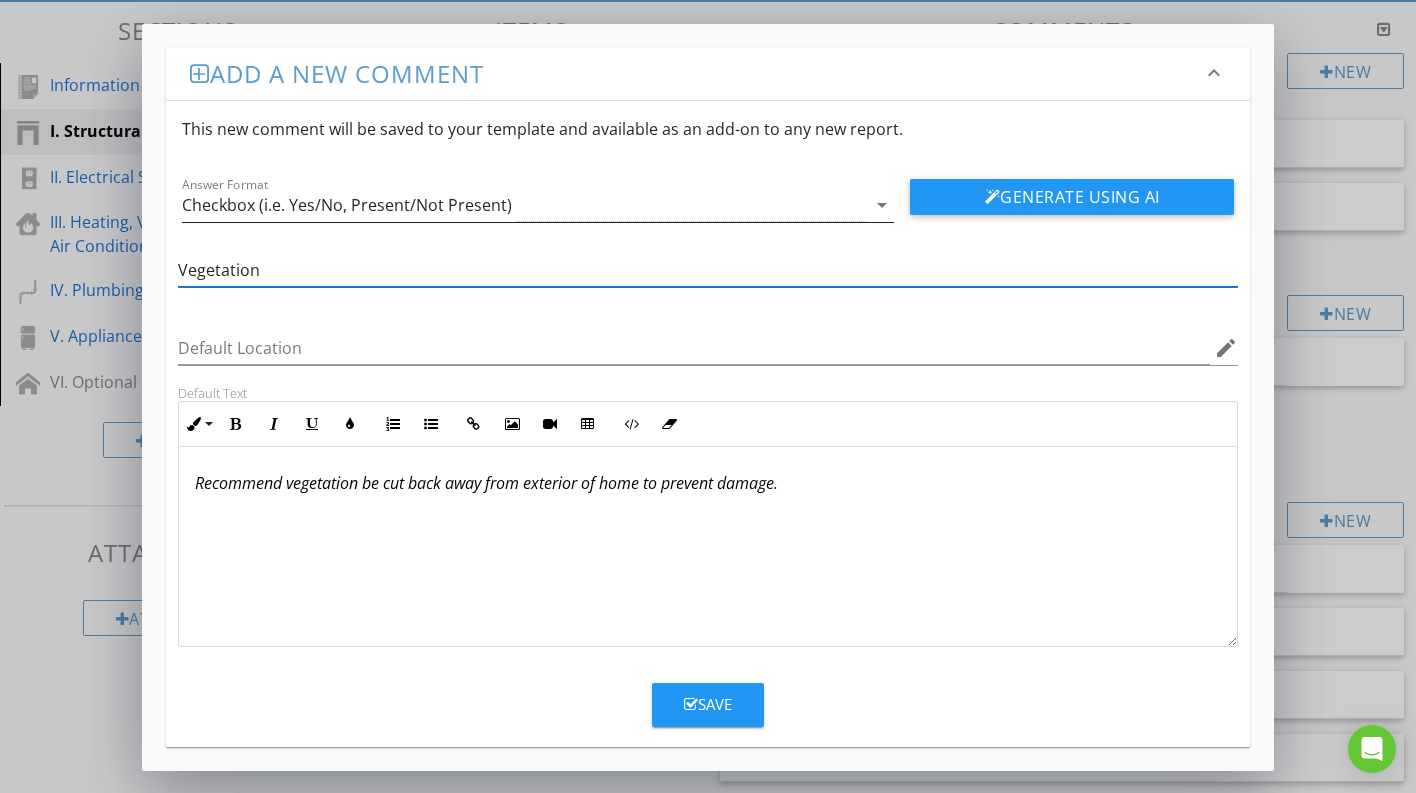 type on "Vegetation" 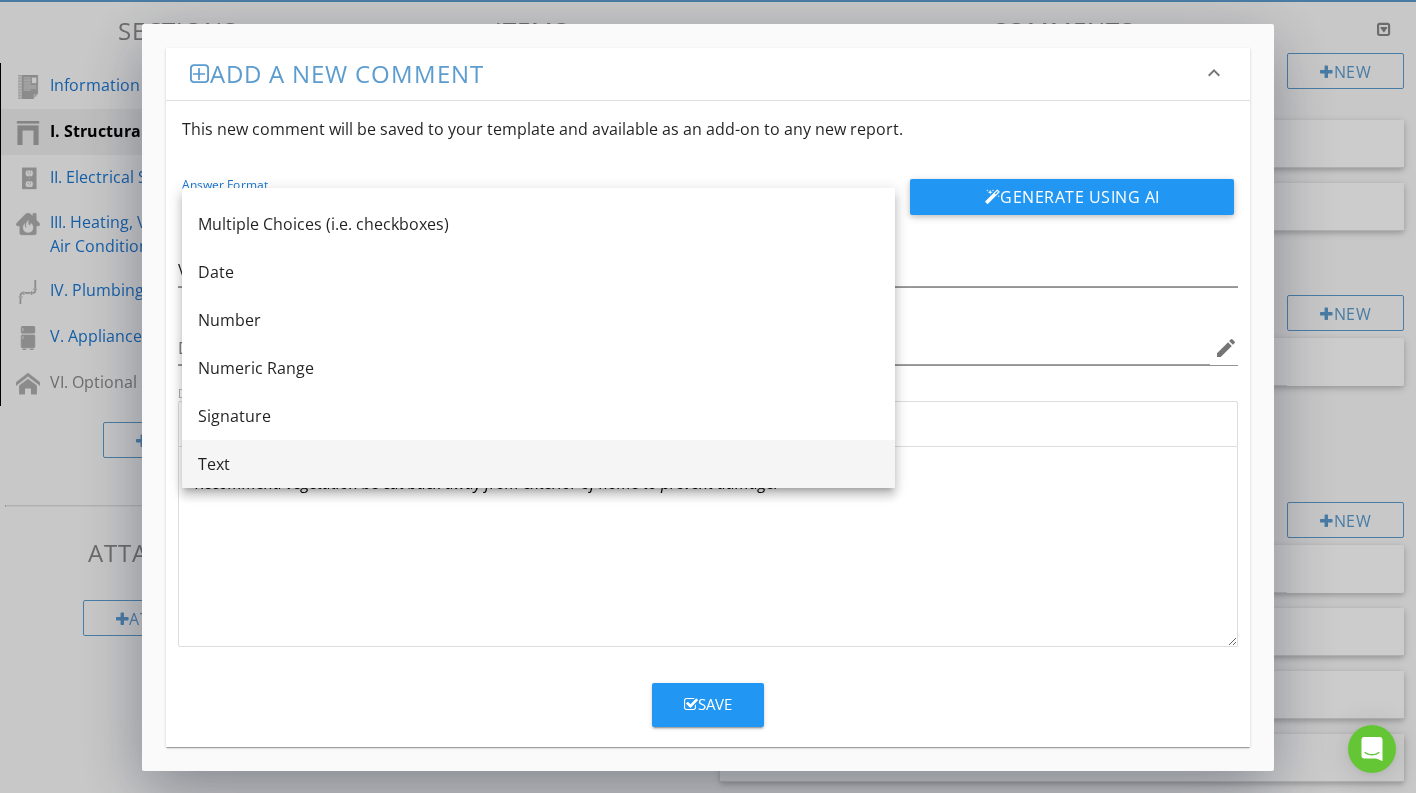 click on "Text" at bounding box center [538, 464] 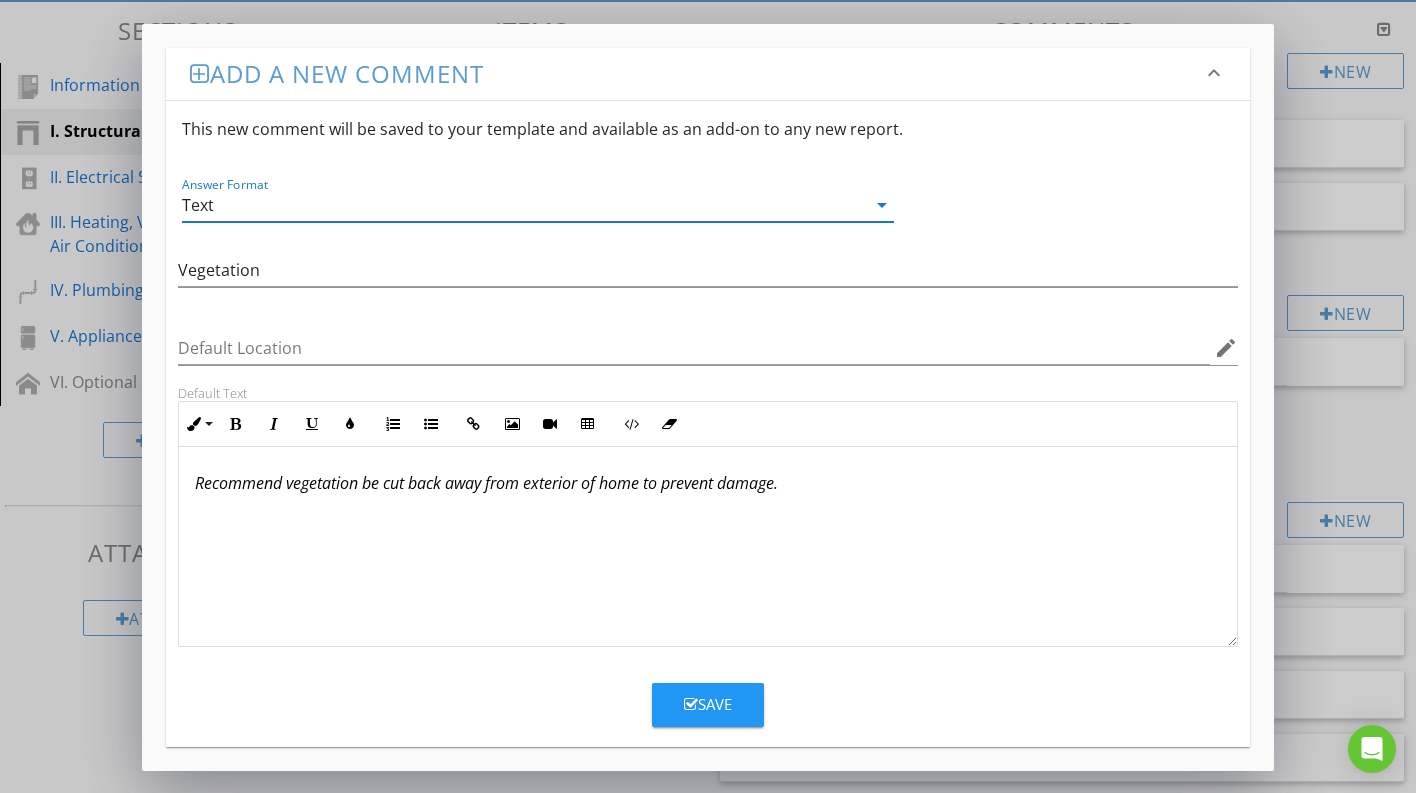 click on "Recommend vegetation be cut back away from exterior of home to prevent damage." at bounding box center [708, 547] 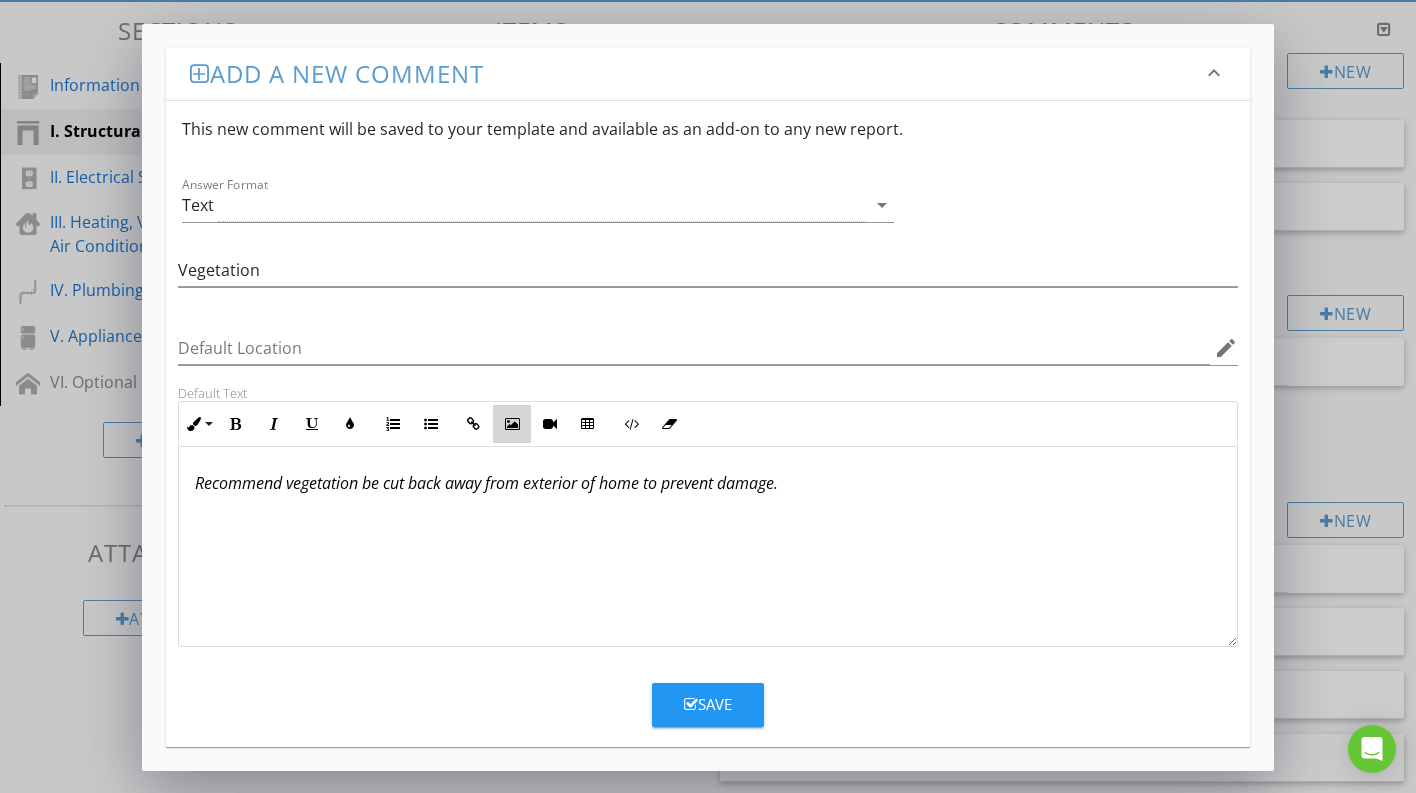 click at bounding box center (512, 424) 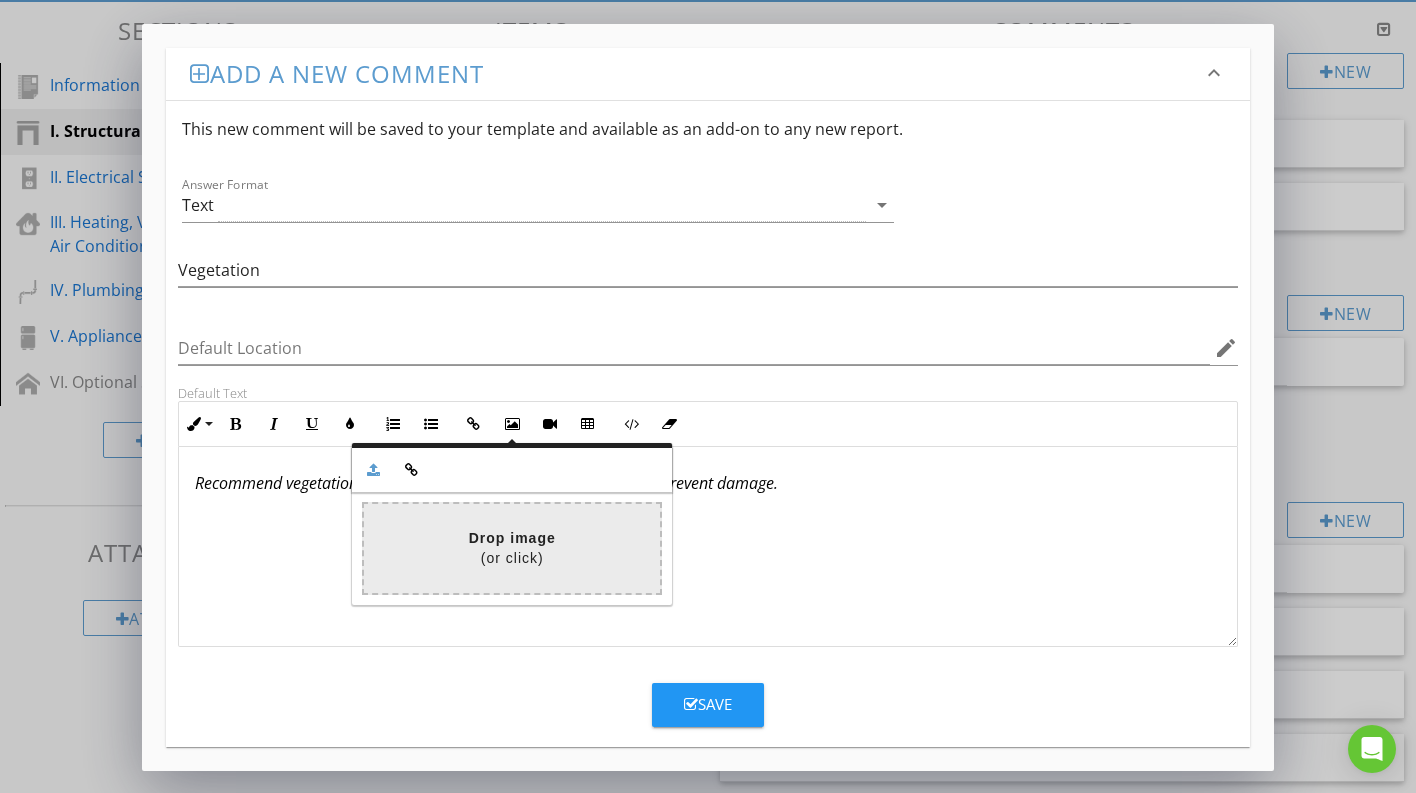 click at bounding box center (-80, 548) 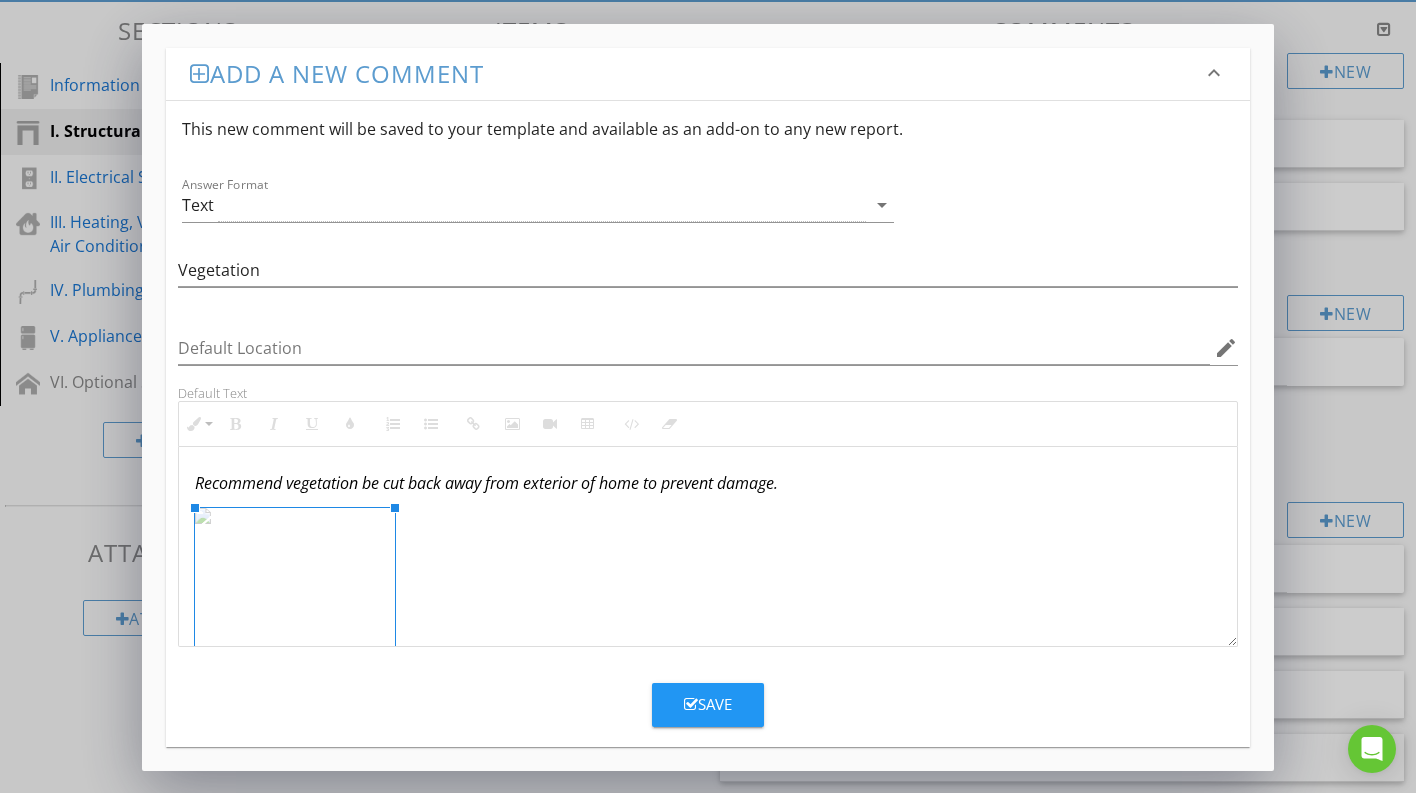 click on "Recommend vegetation be cut back away from exterior of home to prevent damage." at bounding box center (708, 547) 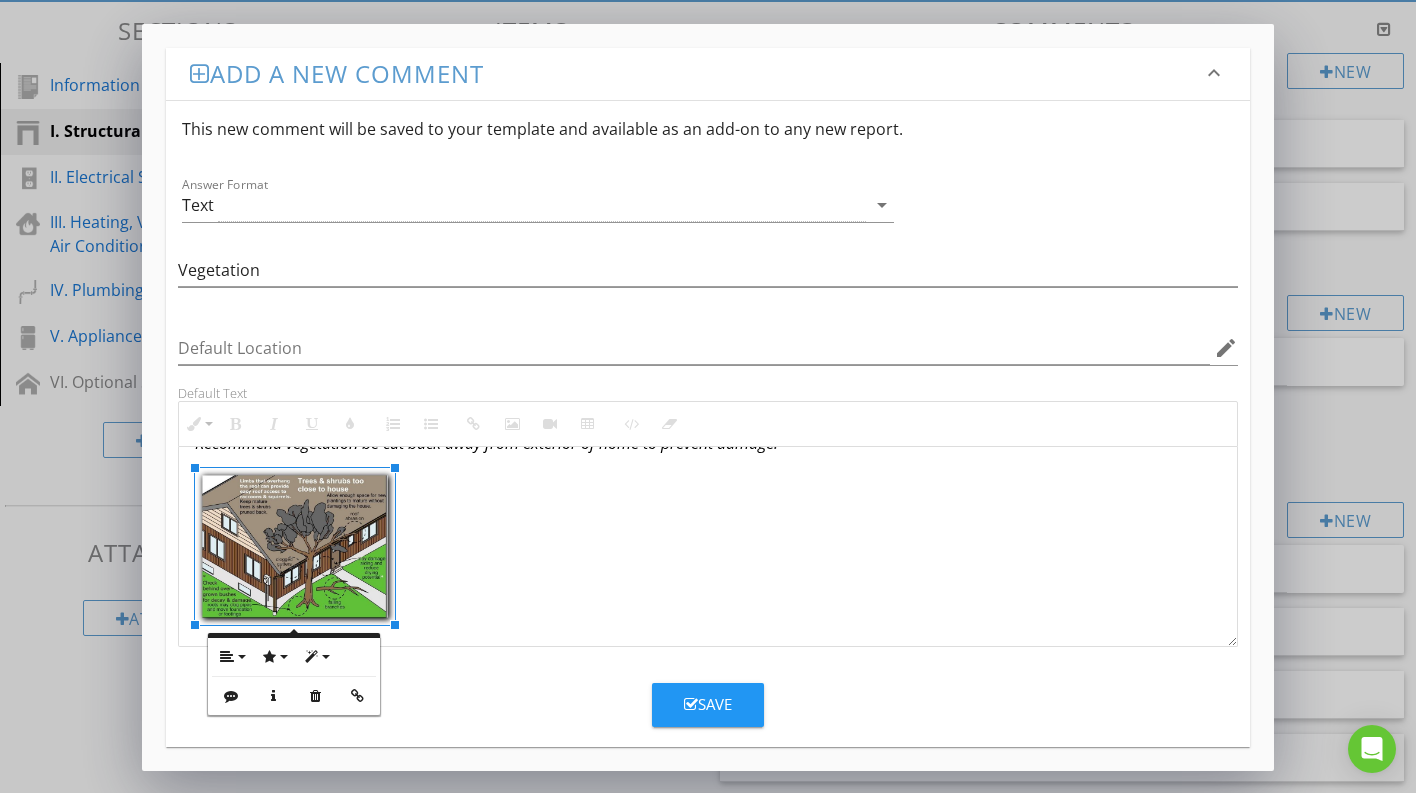 scroll, scrollTop: 0, scrollLeft: 0, axis: both 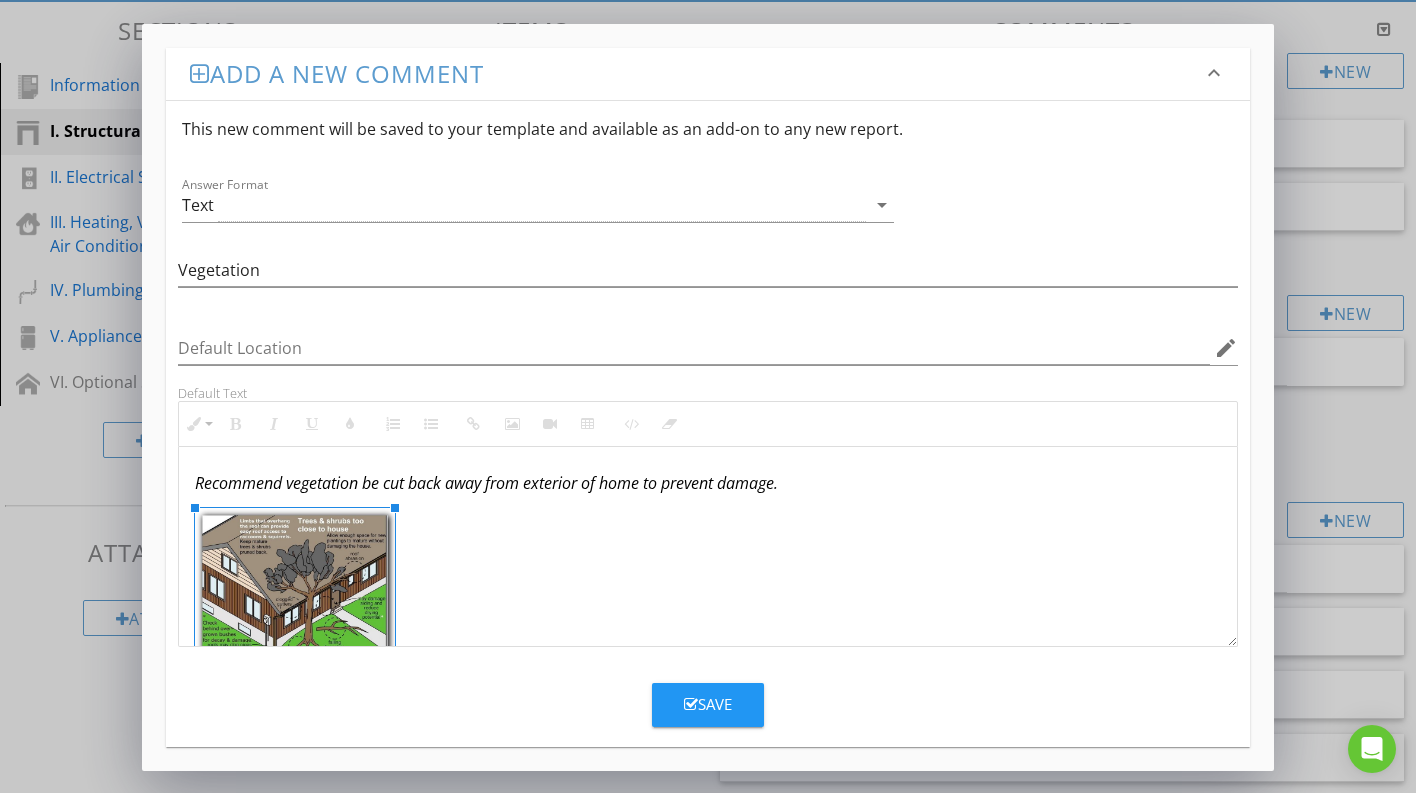 click on "Save" at bounding box center [708, 705] 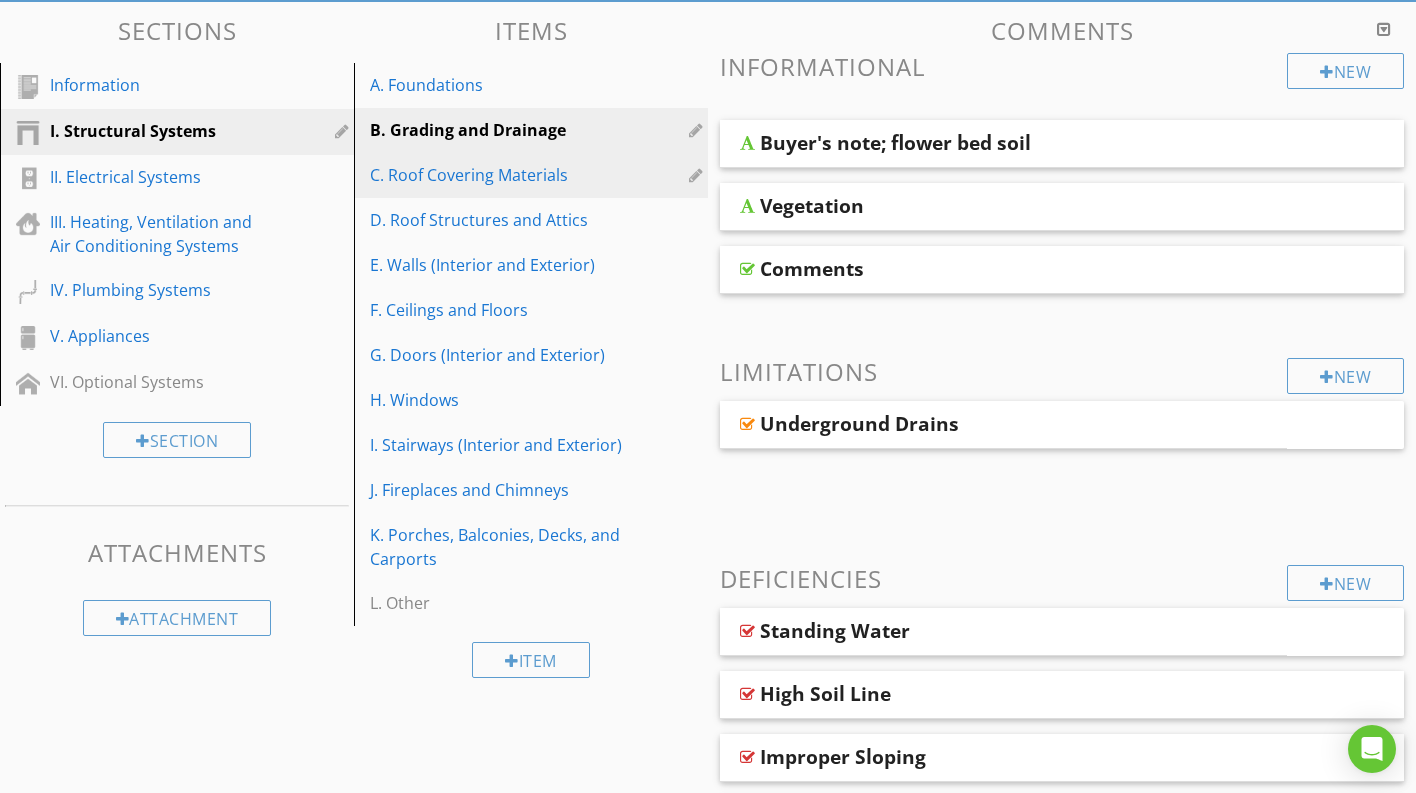 click on "C. Roof Covering Materials" at bounding box center (496, 175) 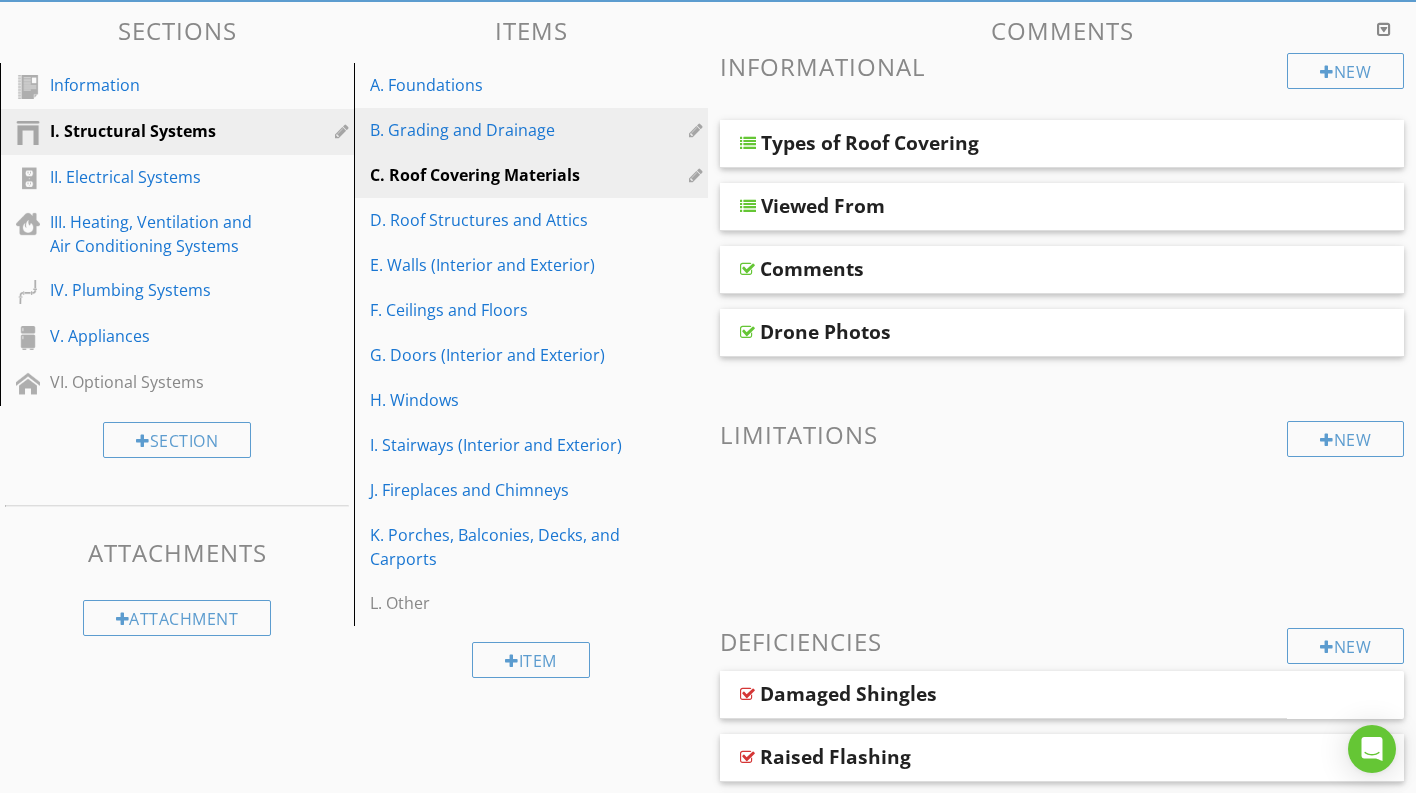 click on "B. Grading and Drainage" at bounding box center (496, 130) 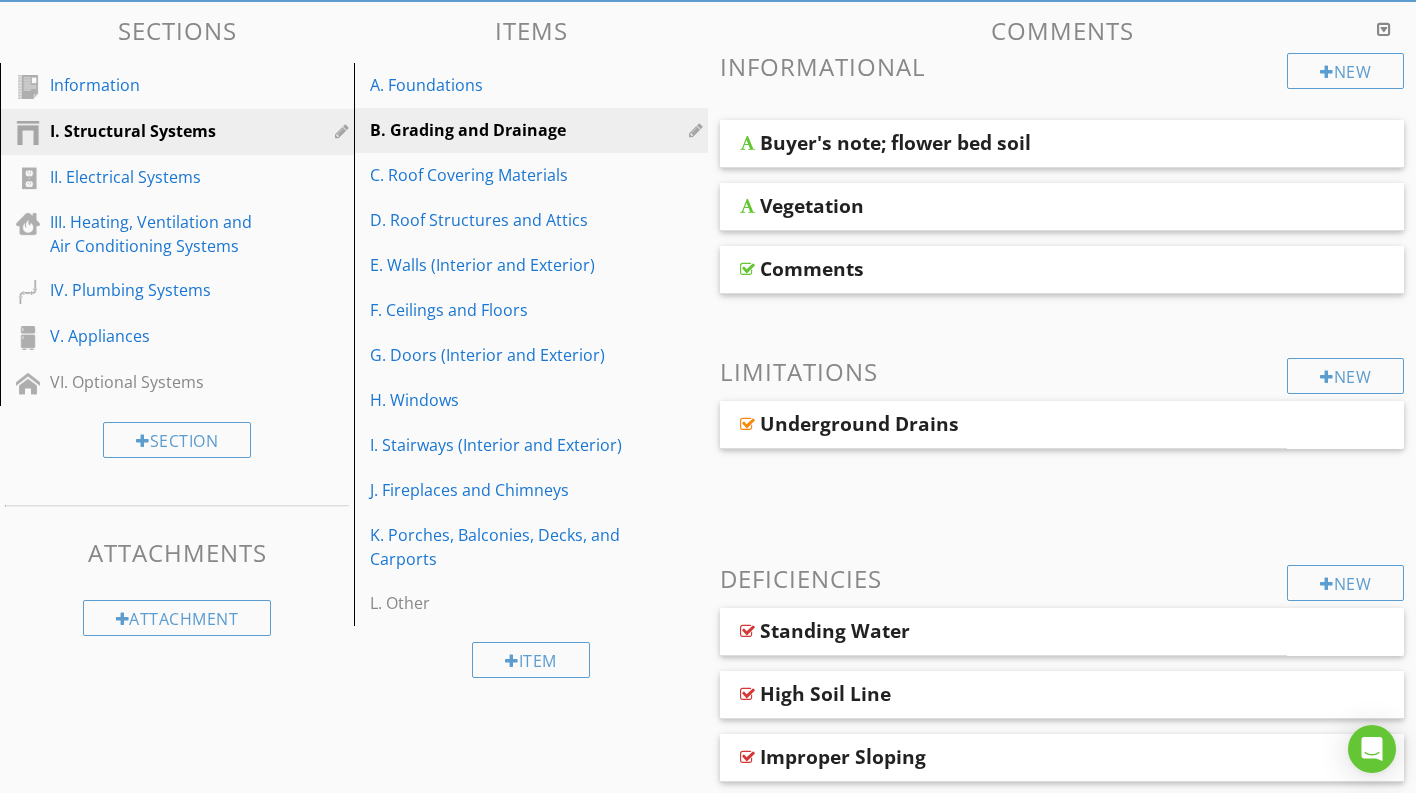 scroll, scrollTop: 0, scrollLeft: 0, axis: both 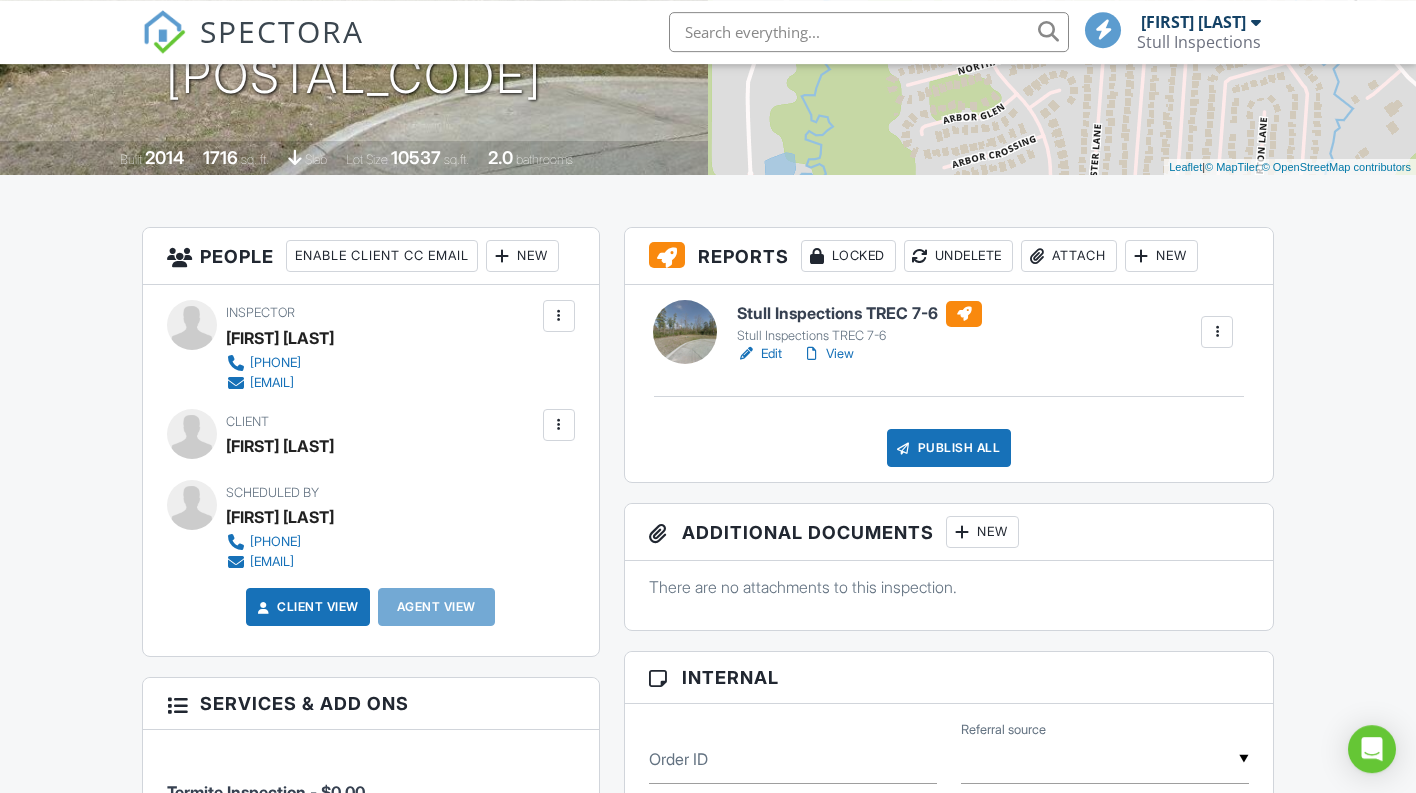 click on "Stull Inspections TREC 7-6" at bounding box center (859, 314) 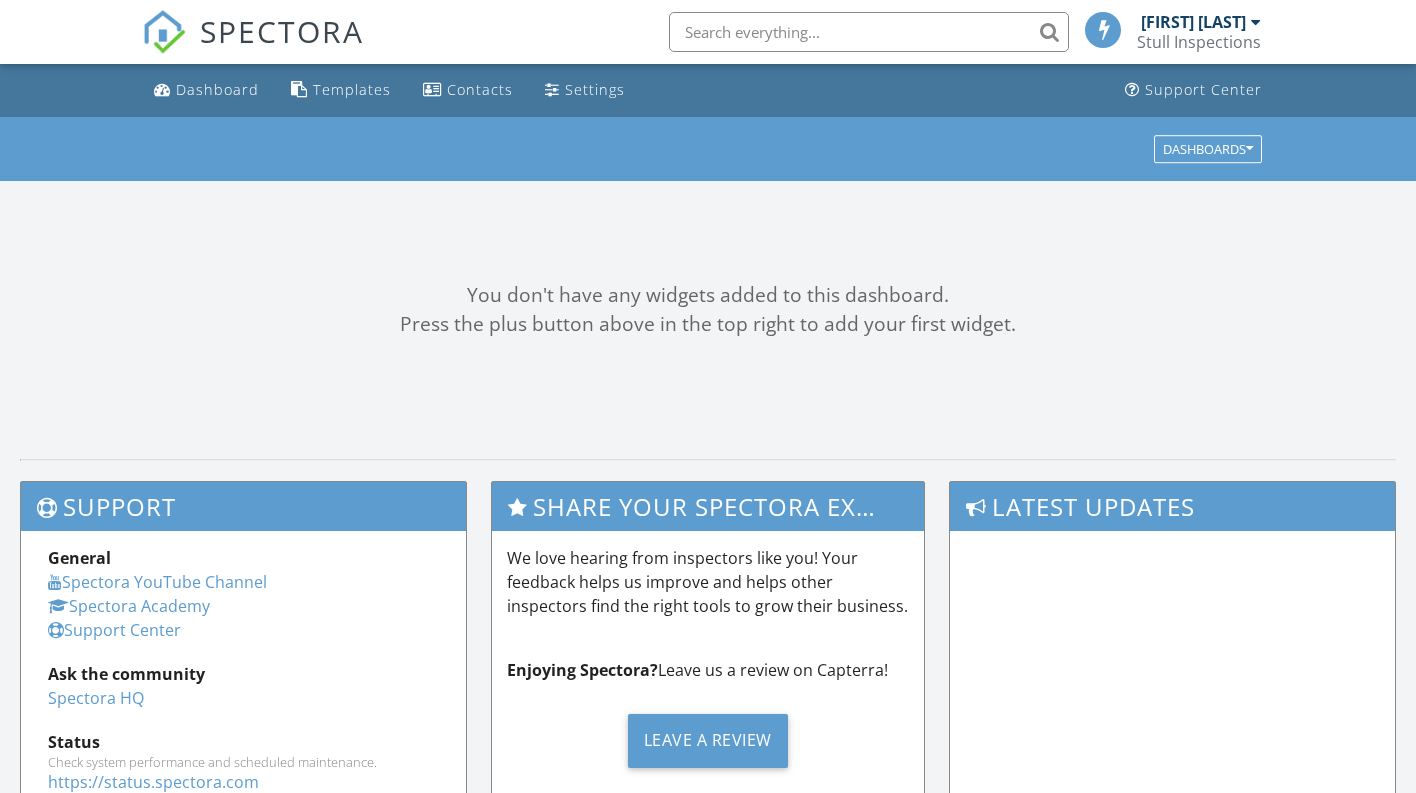 scroll, scrollTop: 0, scrollLeft: 0, axis: both 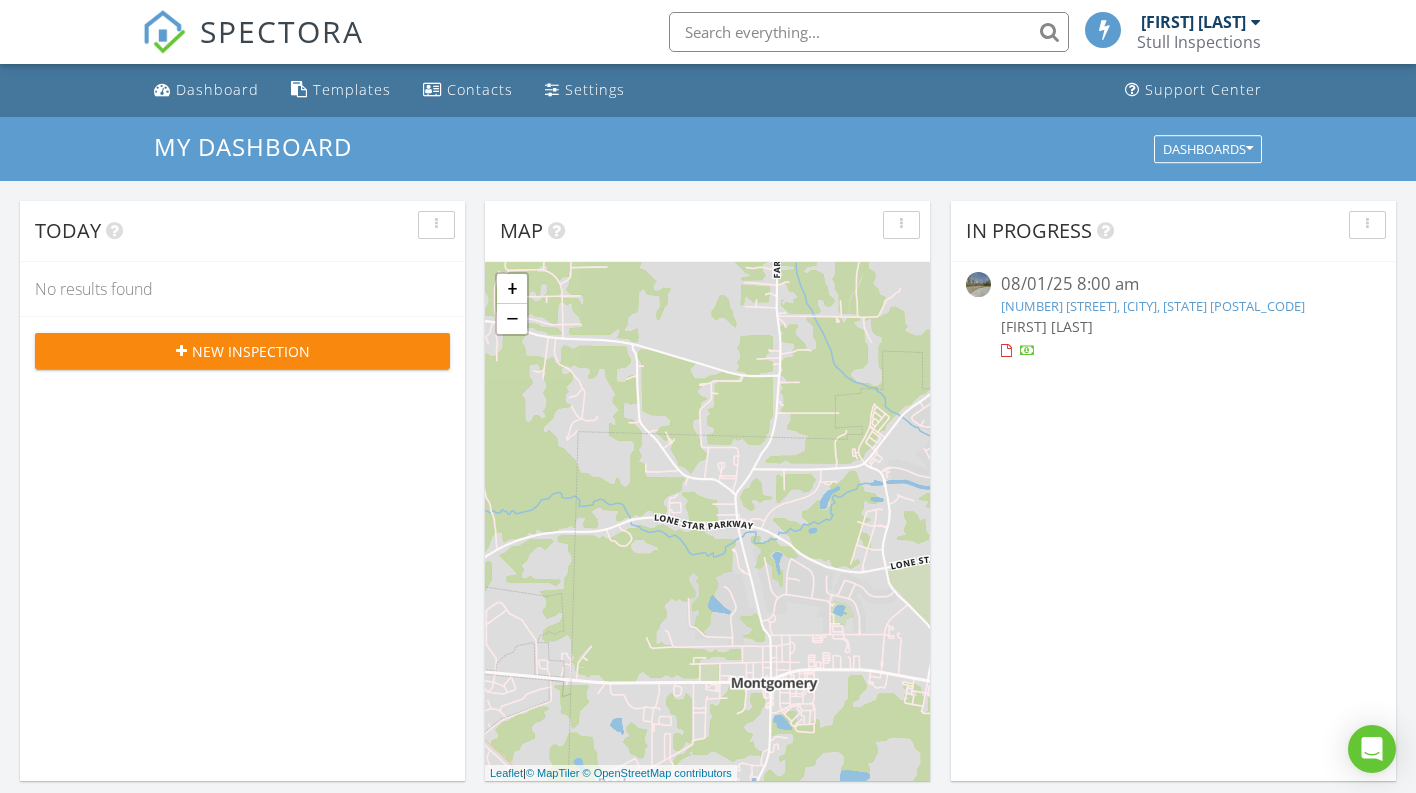 click on "[NUMBER] [STREET], [CITY], [STATE] [POSTAL_CODE]" at bounding box center (1153, 306) 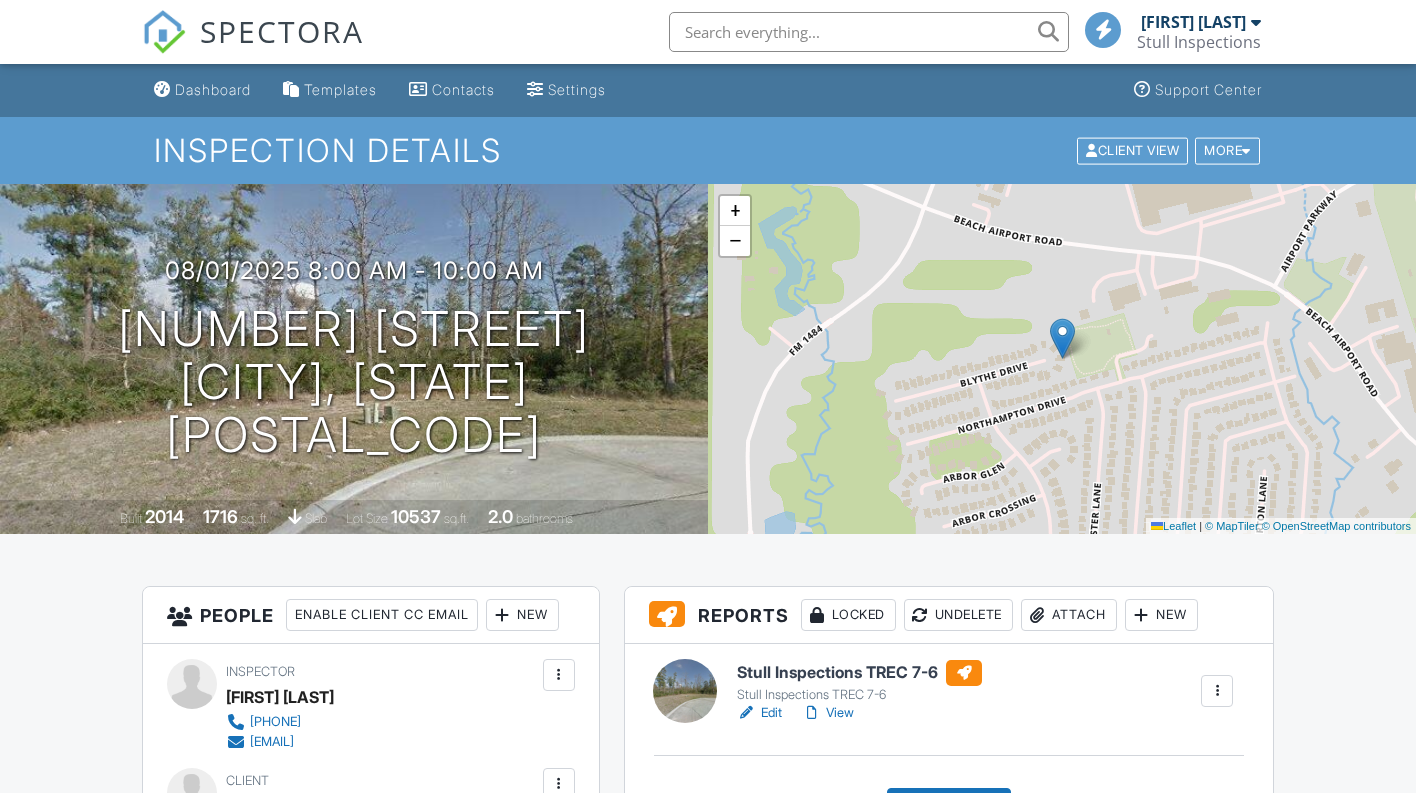 scroll, scrollTop: 0, scrollLeft: 0, axis: both 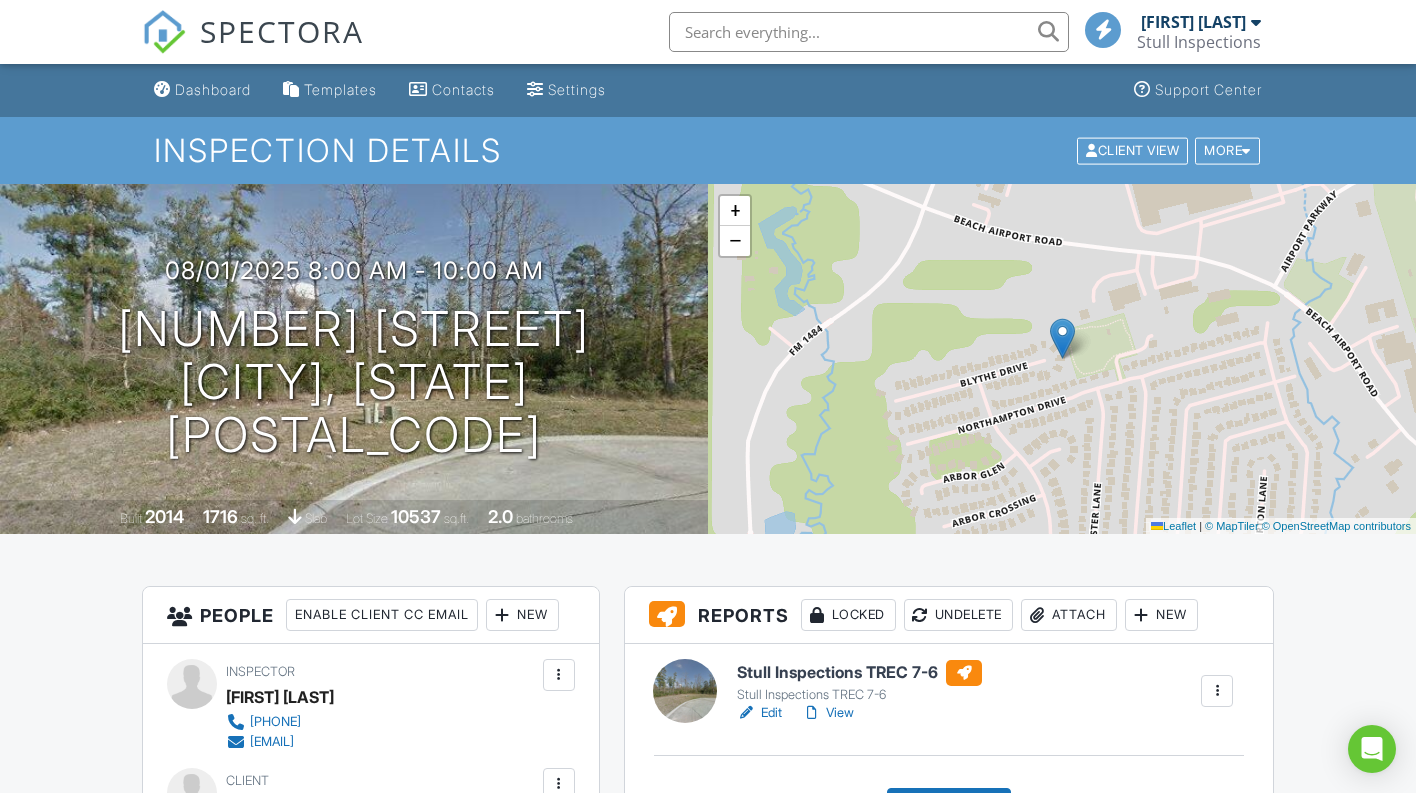 click on "Stull Inspections TREC 7-6" at bounding box center [859, 673] 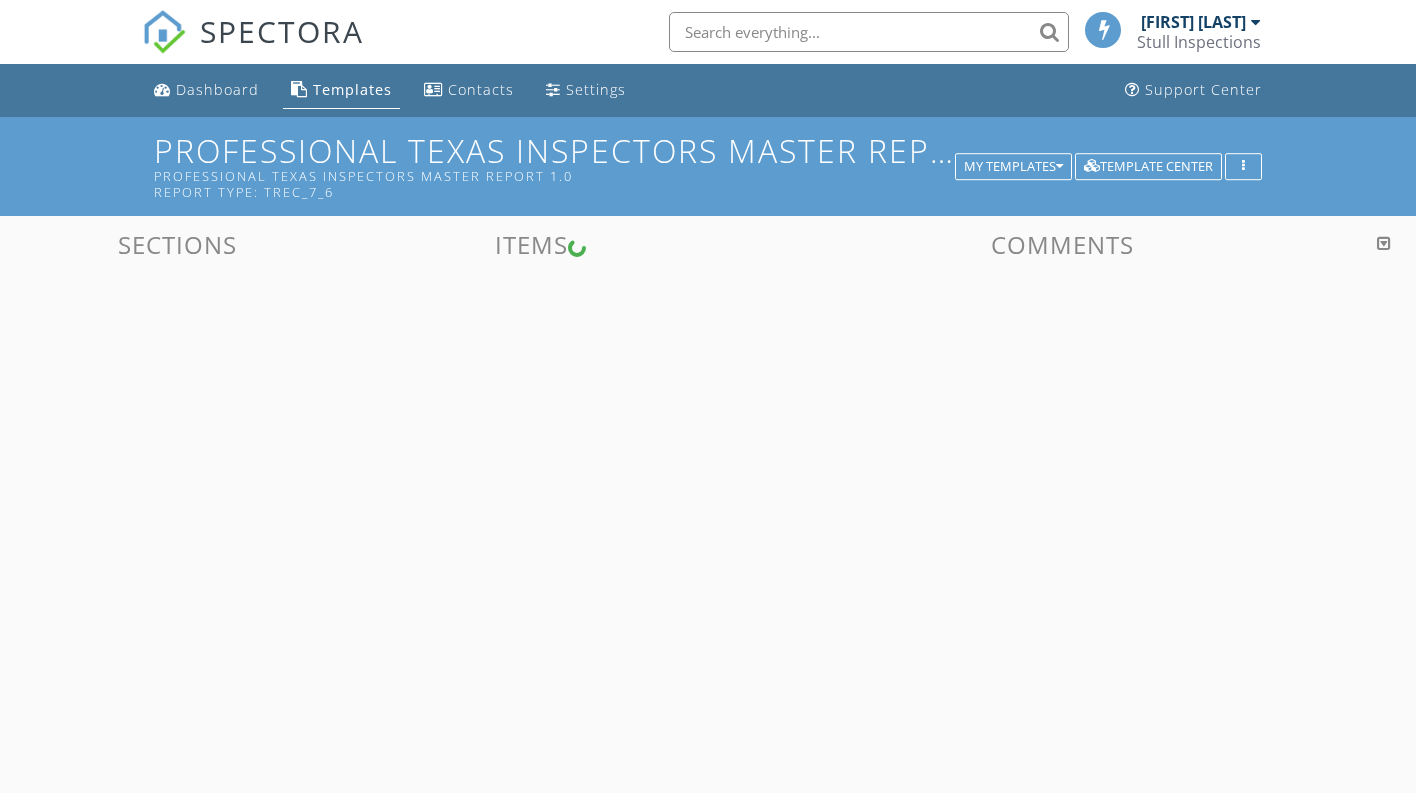 scroll, scrollTop: 0, scrollLeft: 0, axis: both 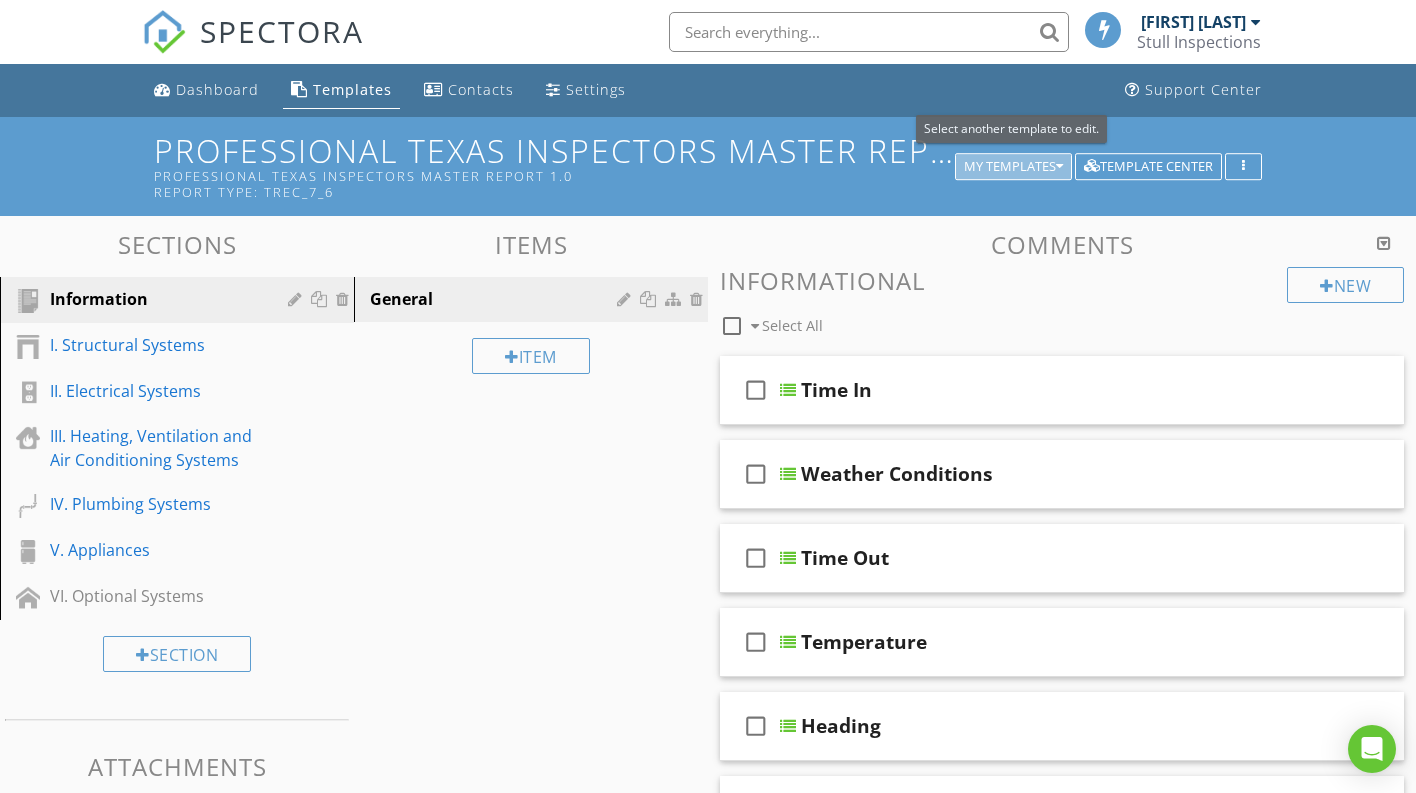 click on "My Templates" at bounding box center (1013, 167) 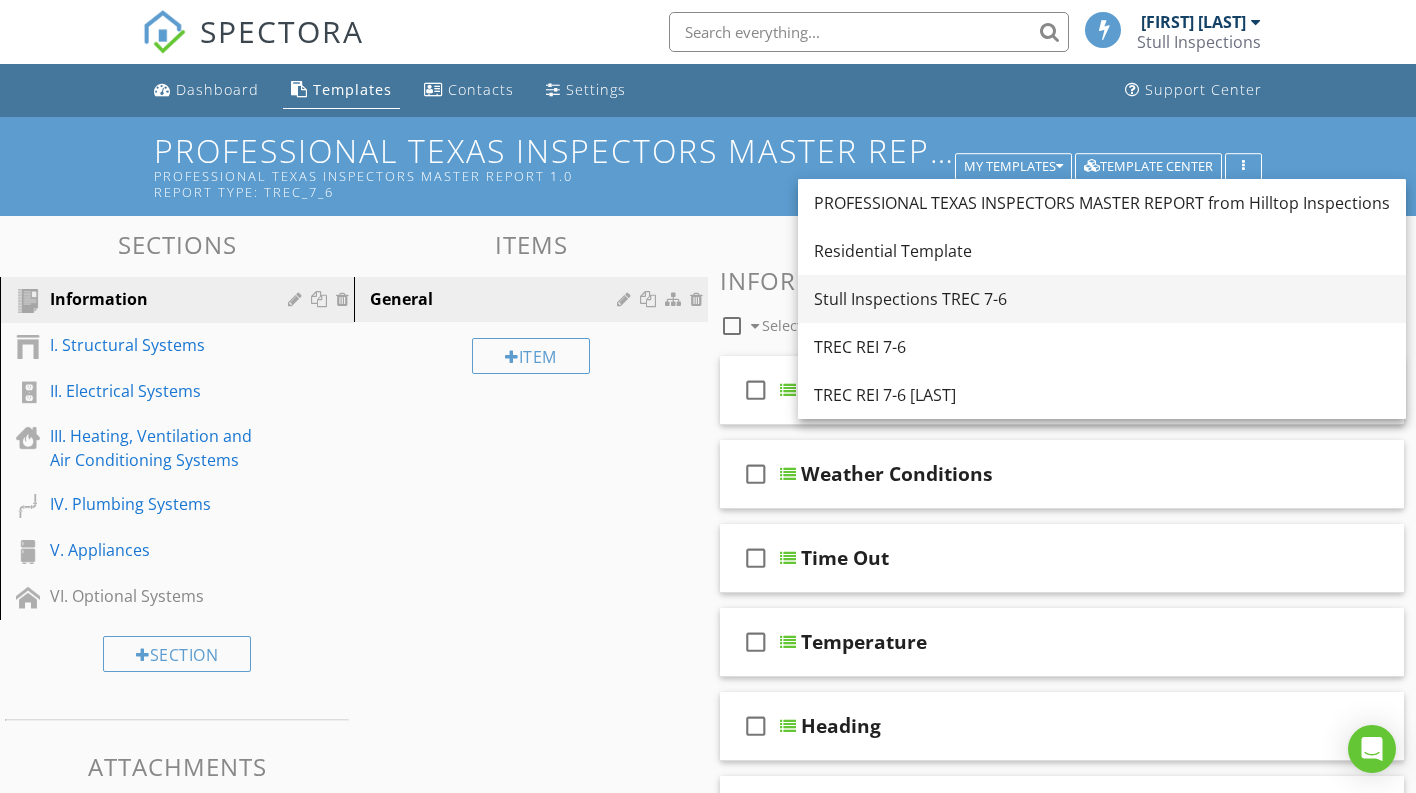 click on "Stull Inspections TREC 7-6" at bounding box center [1102, 299] 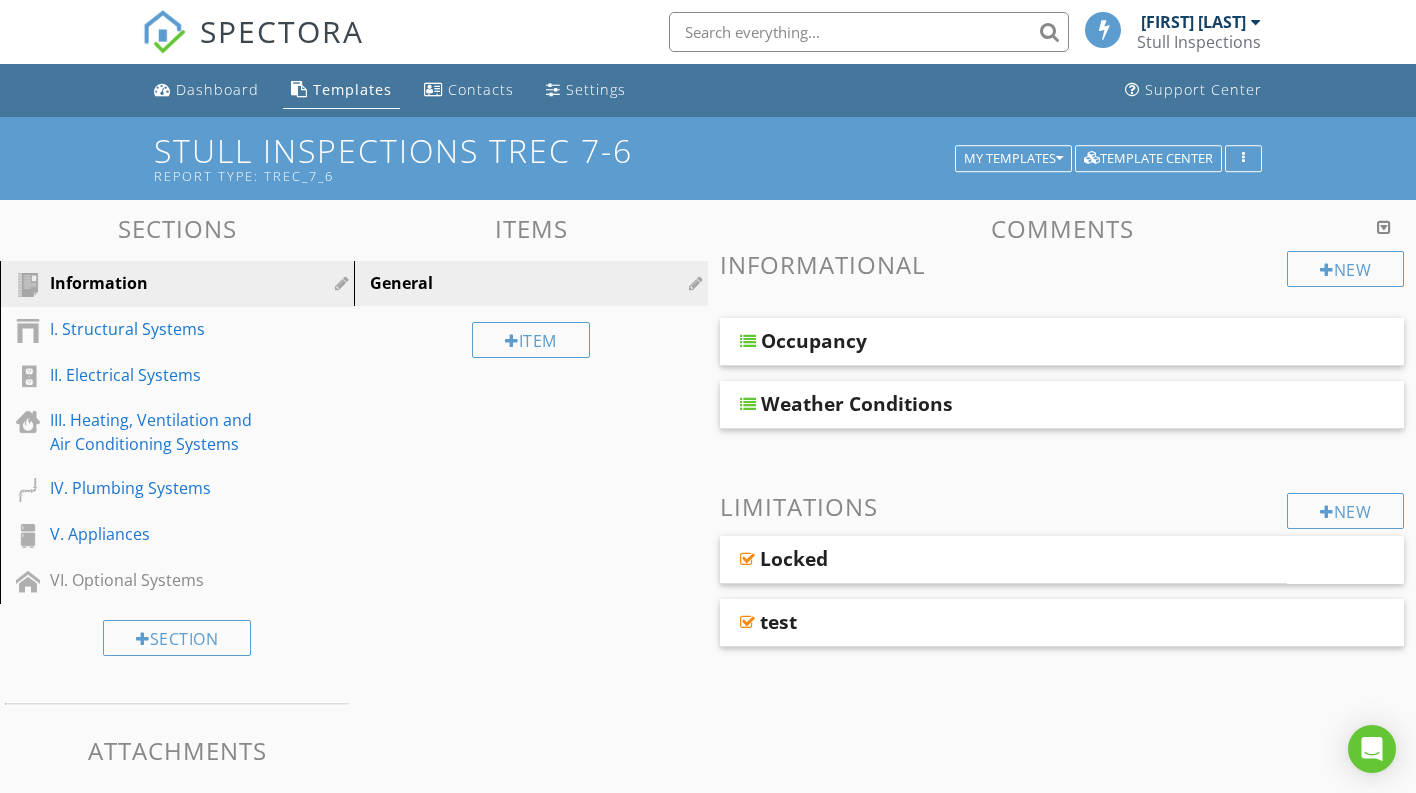 scroll, scrollTop: 116, scrollLeft: 0, axis: vertical 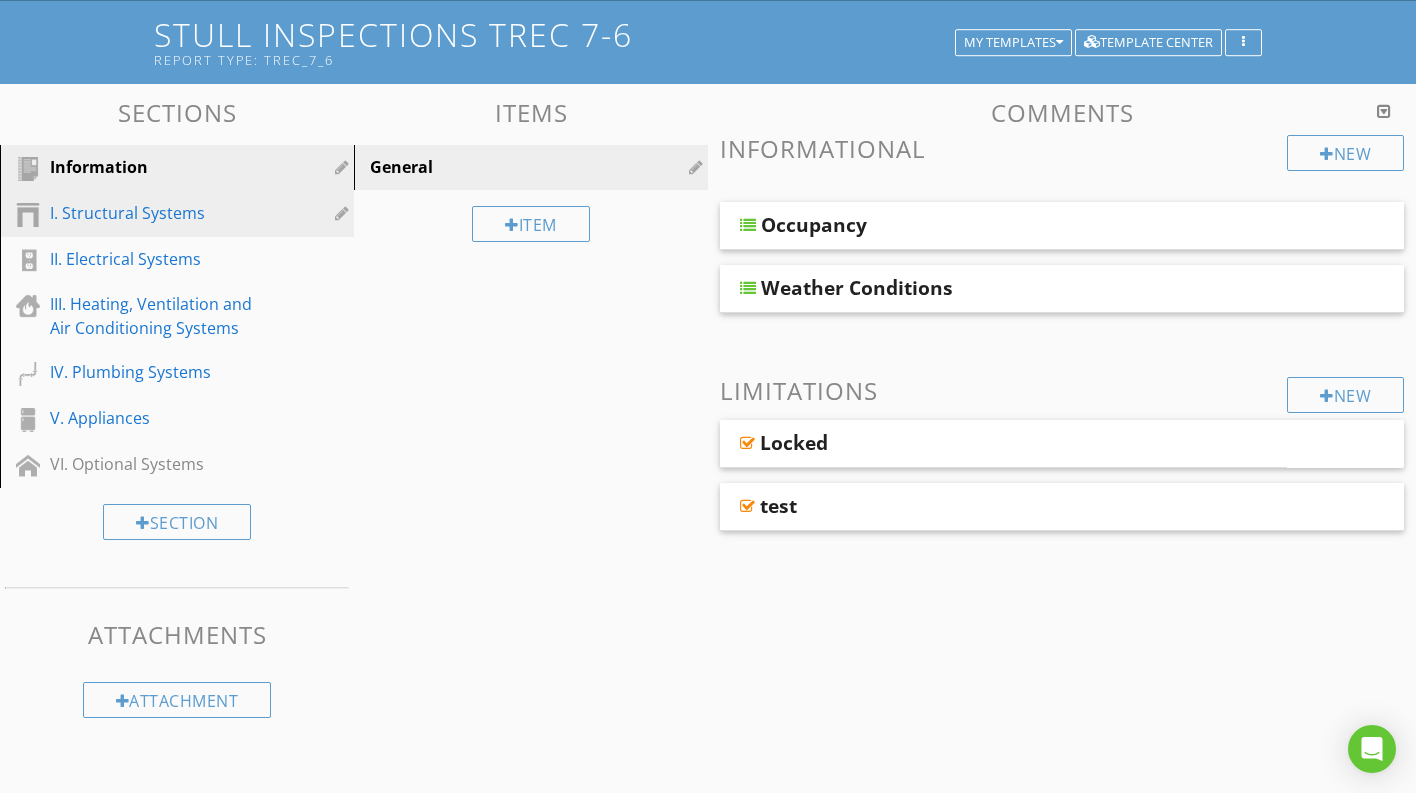 click on "I. Structural Systems" at bounding box center [154, 213] 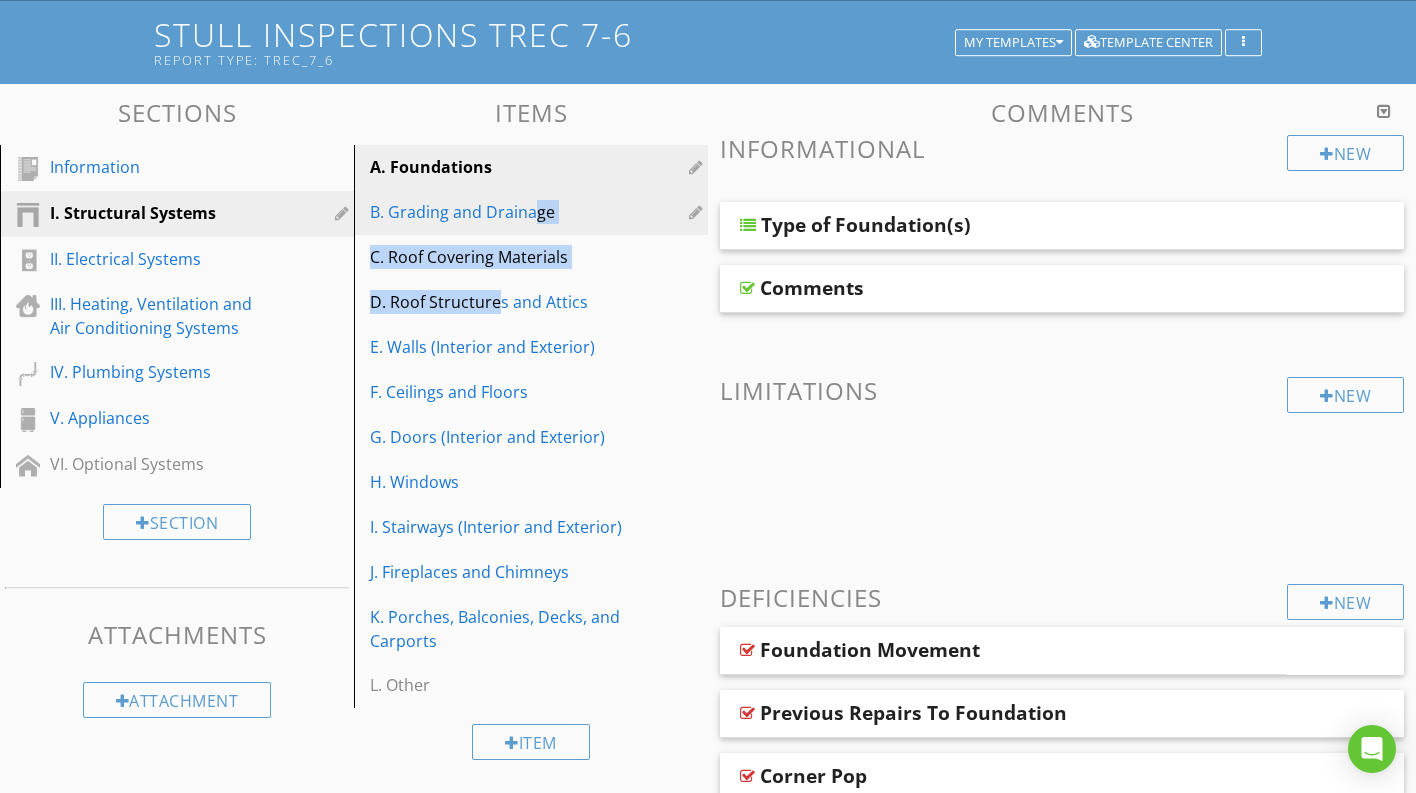 drag, startPoint x: 499, startPoint y: 313, endPoint x: 533, endPoint y: 207, distance: 111.31936 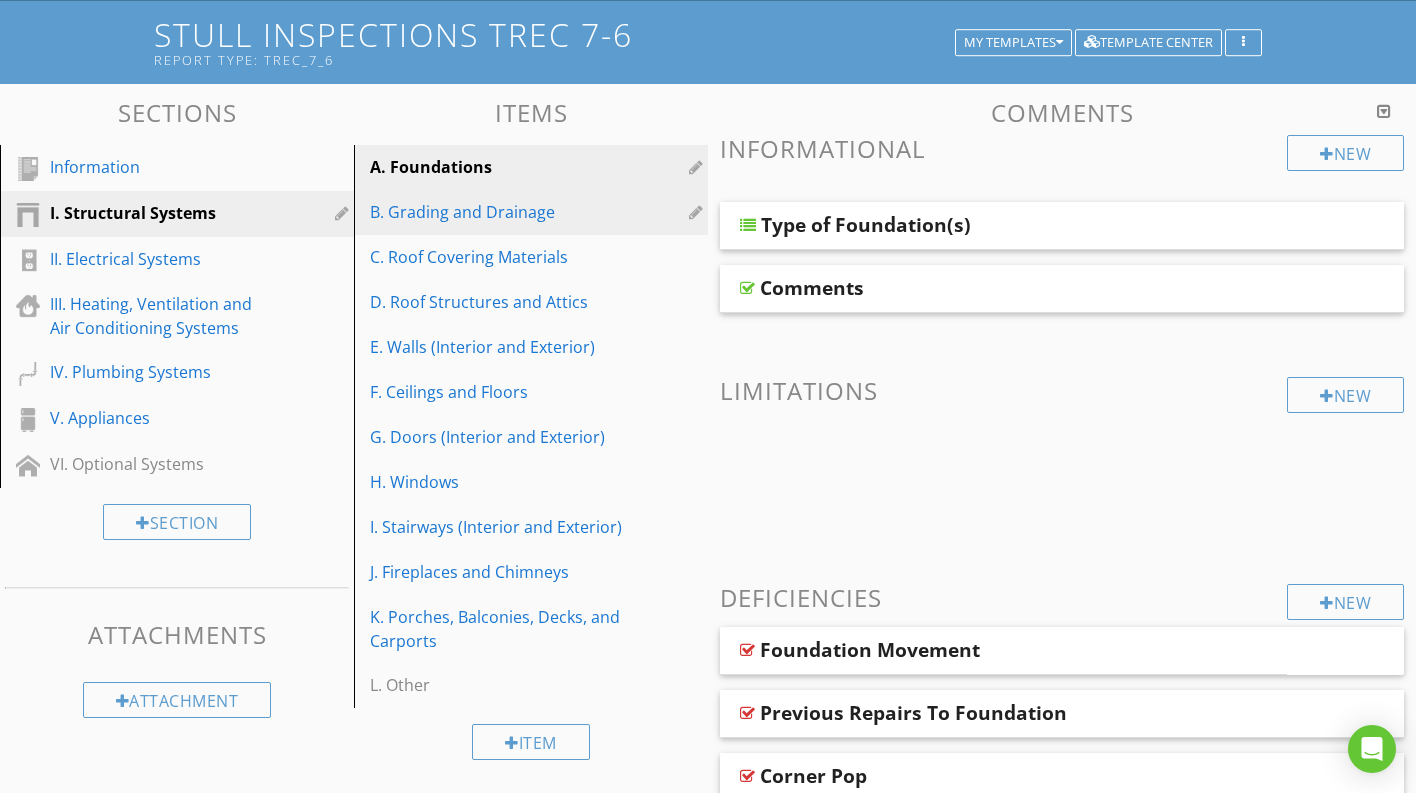 click on "B. Grading and Drainage" at bounding box center [496, 212] 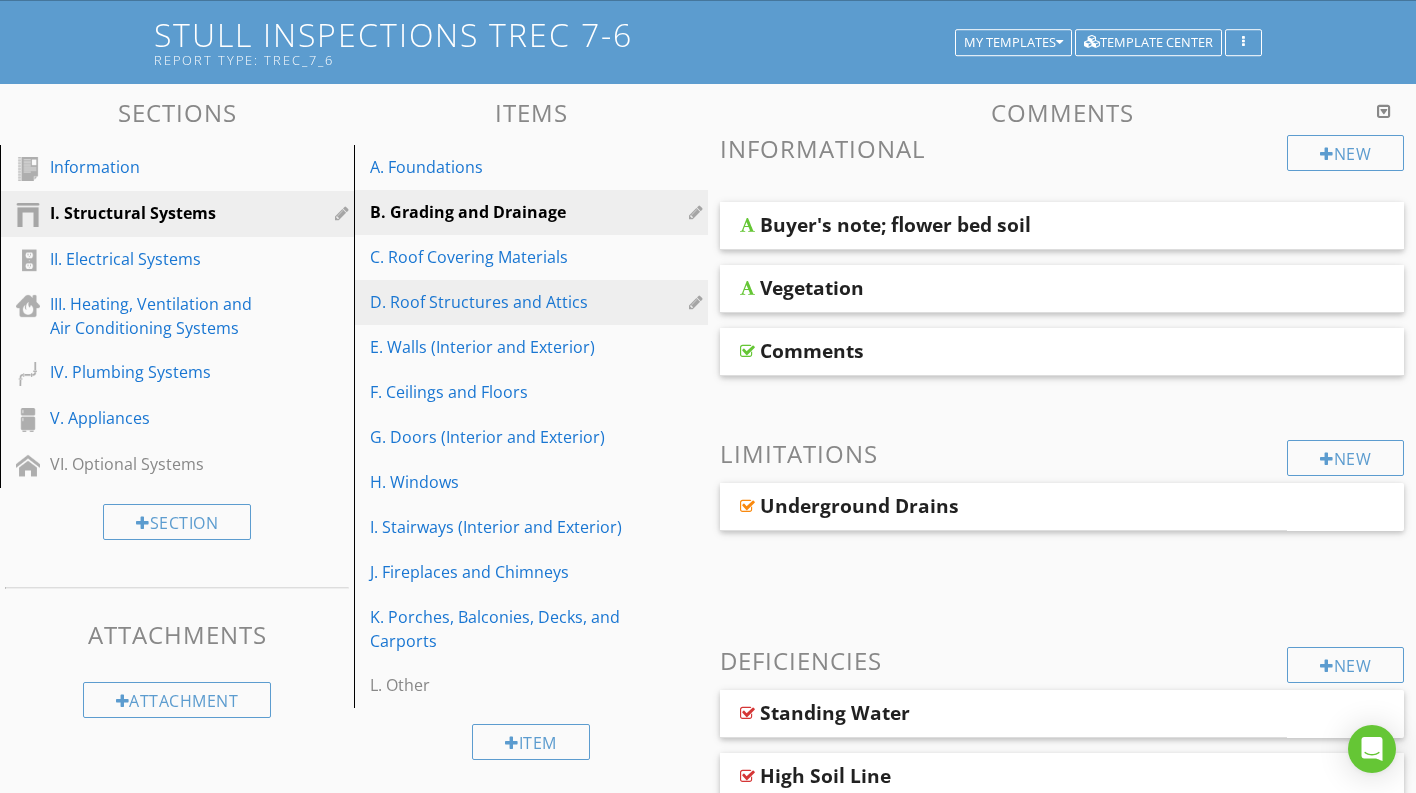 scroll, scrollTop: 0, scrollLeft: 0, axis: both 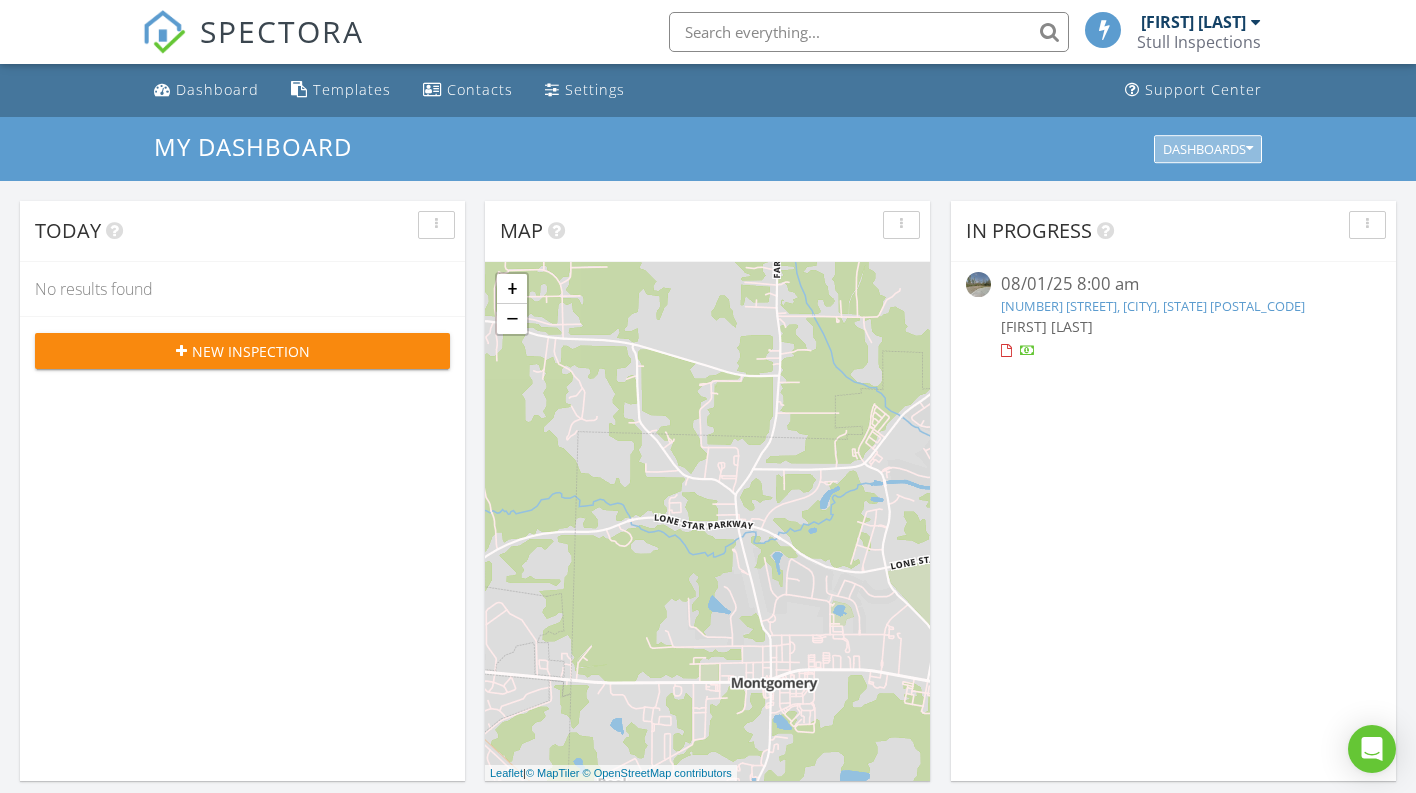 click on "Dashboards" at bounding box center (1208, 149) 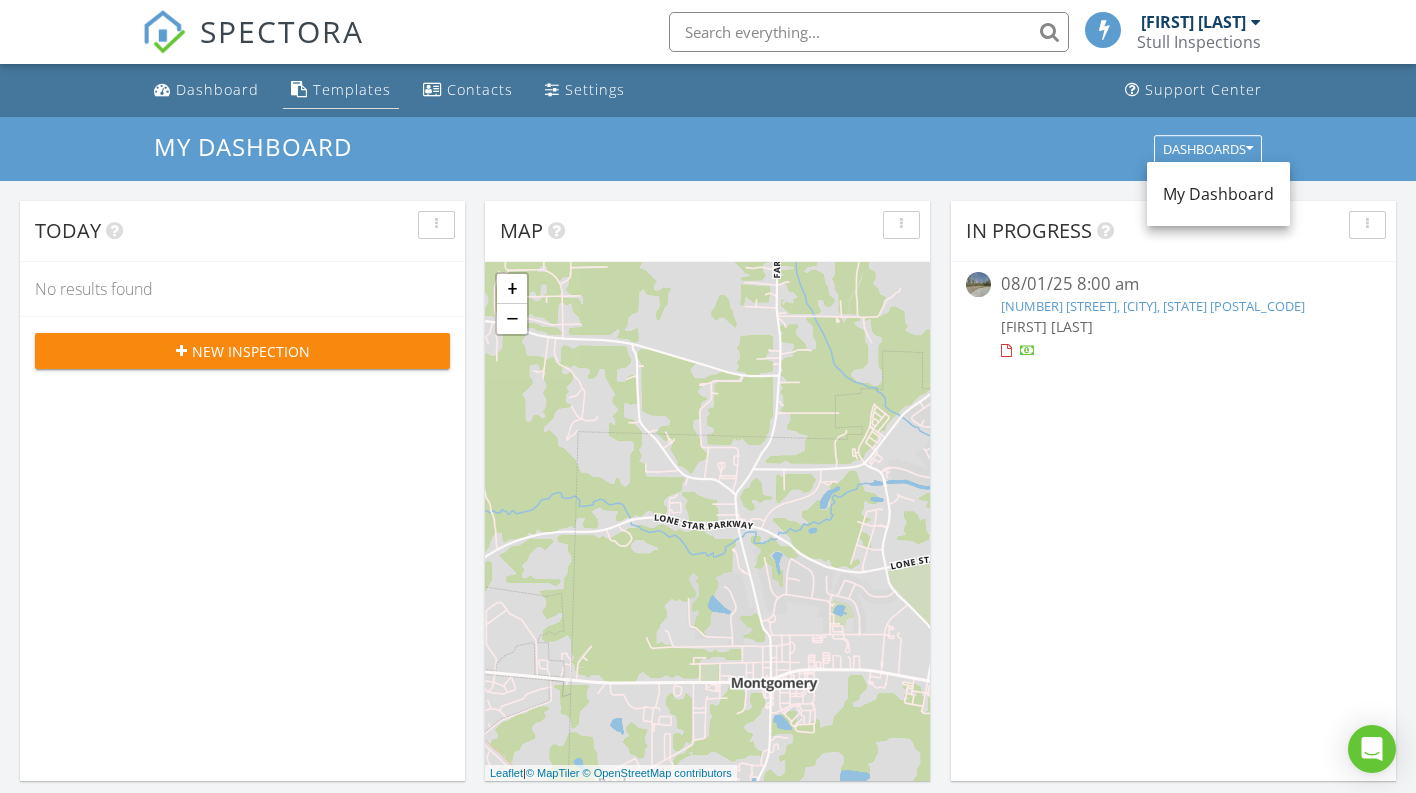 click on "Templates" at bounding box center (352, 89) 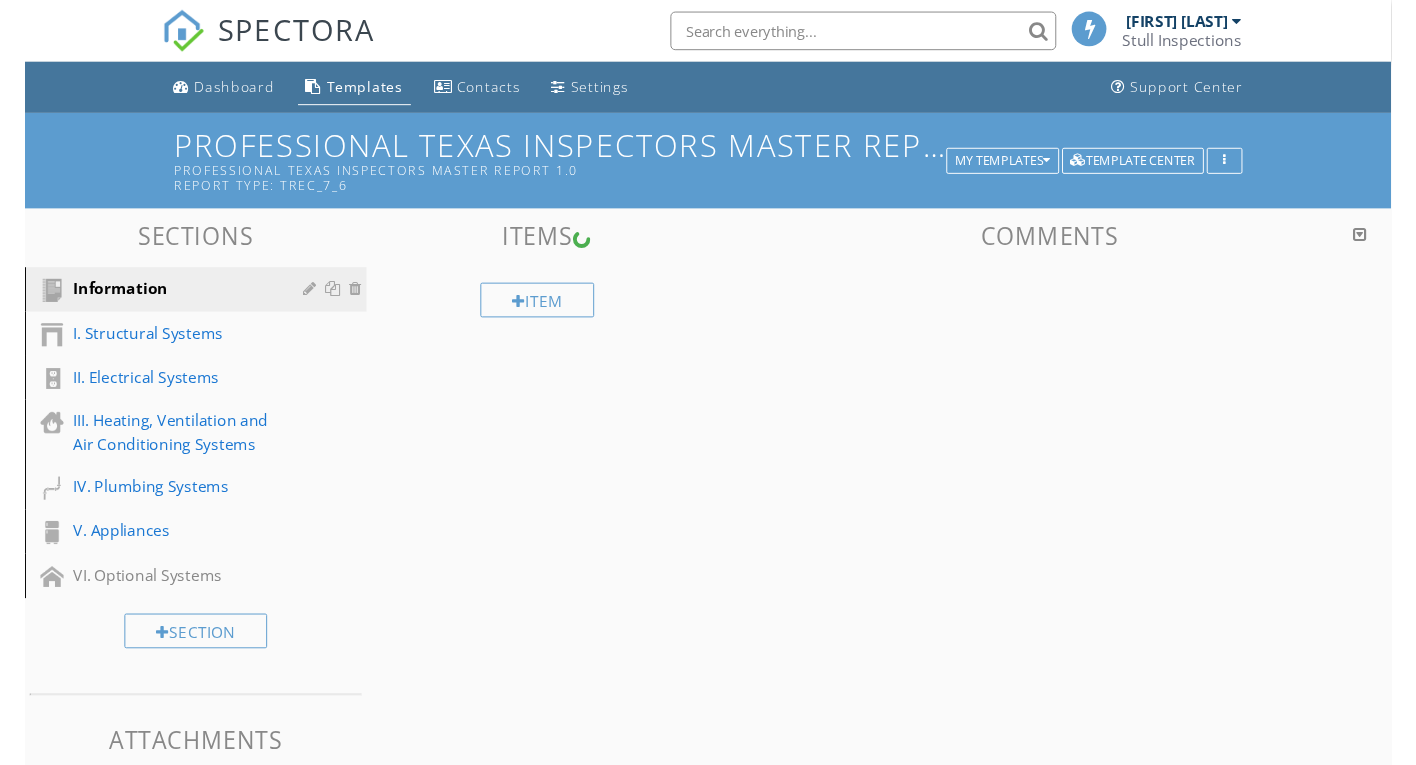 scroll, scrollTop: 0, scrollLeft: 0, axis: both 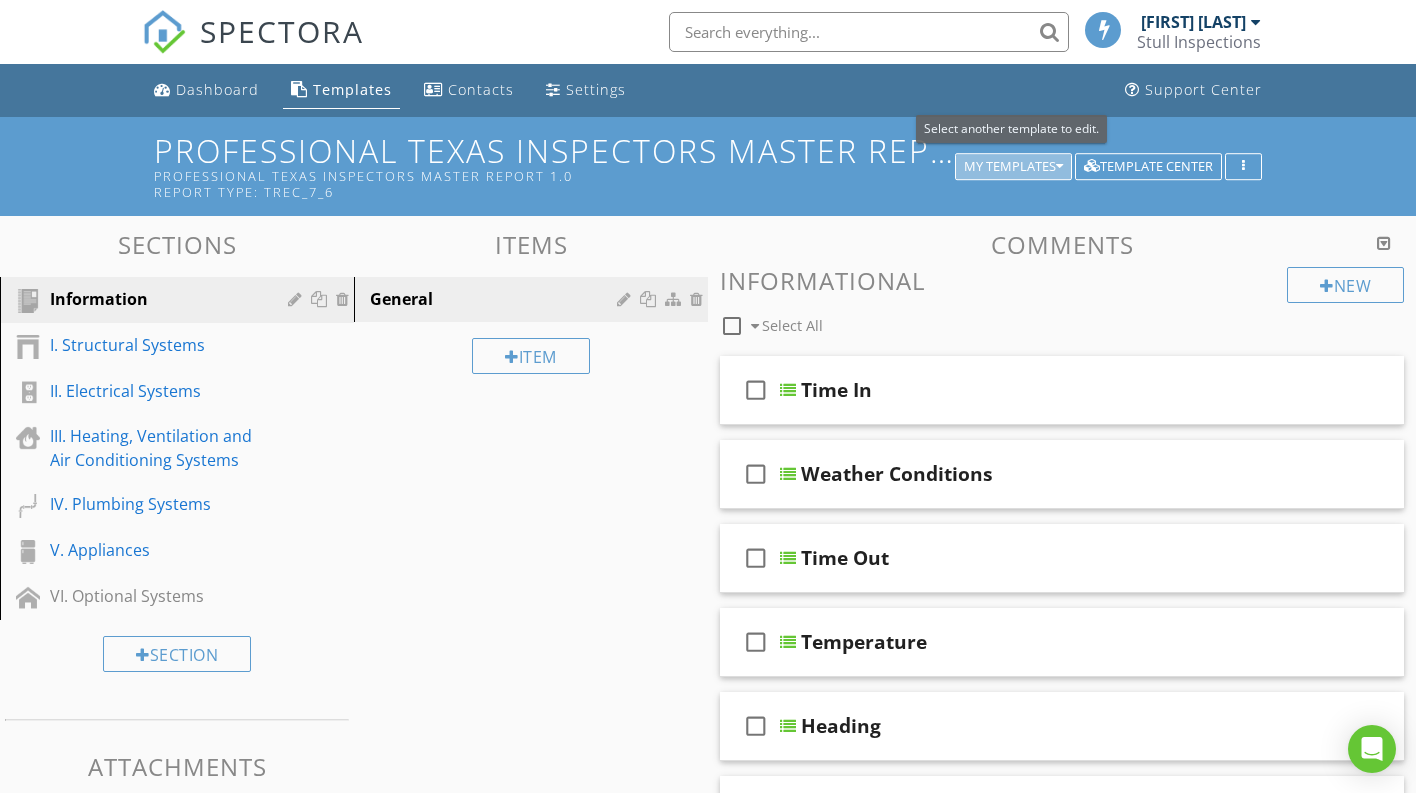 click on "My Templates" at bounding box center (1013, 167) 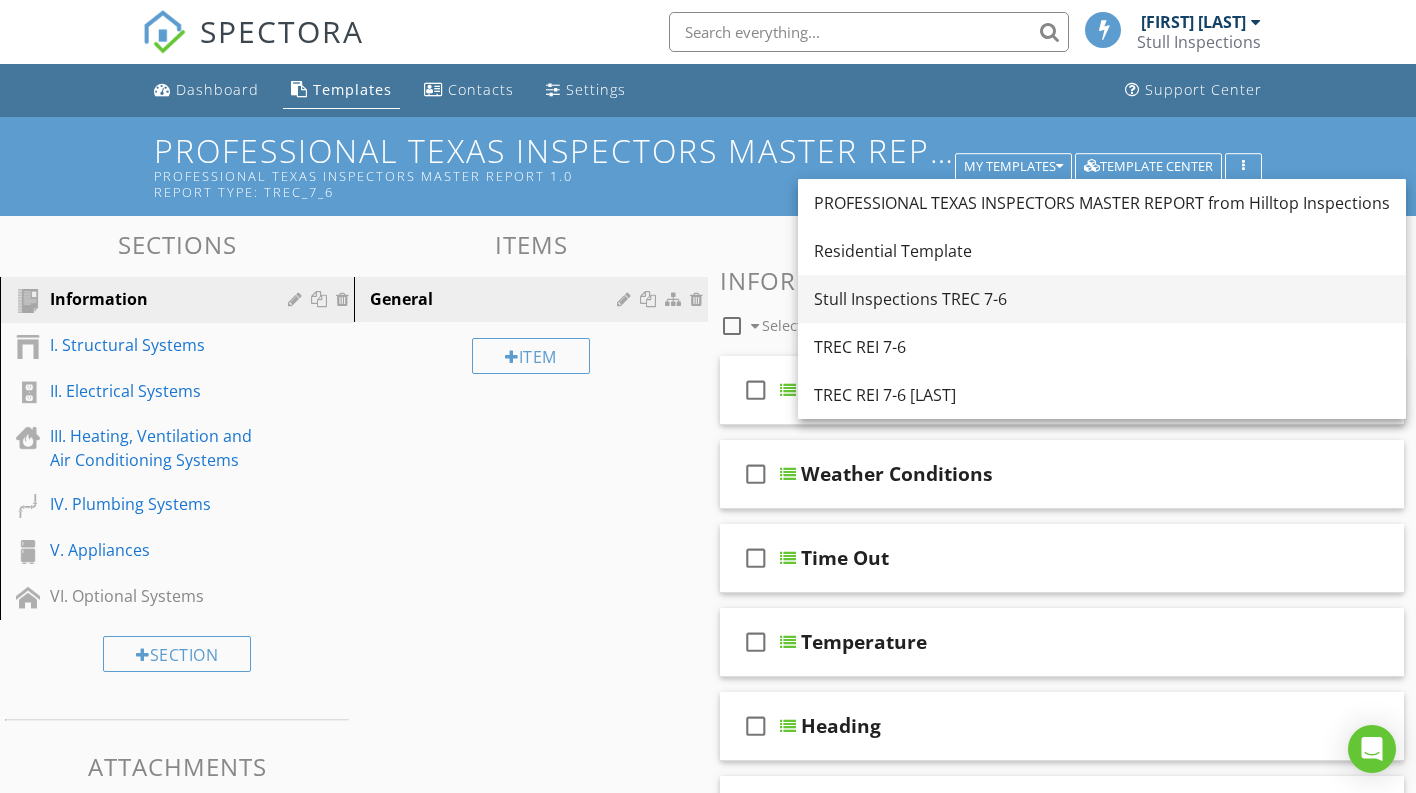 click on "Stull Inspections TREC 7-6" at bounding box center (1102, 299) 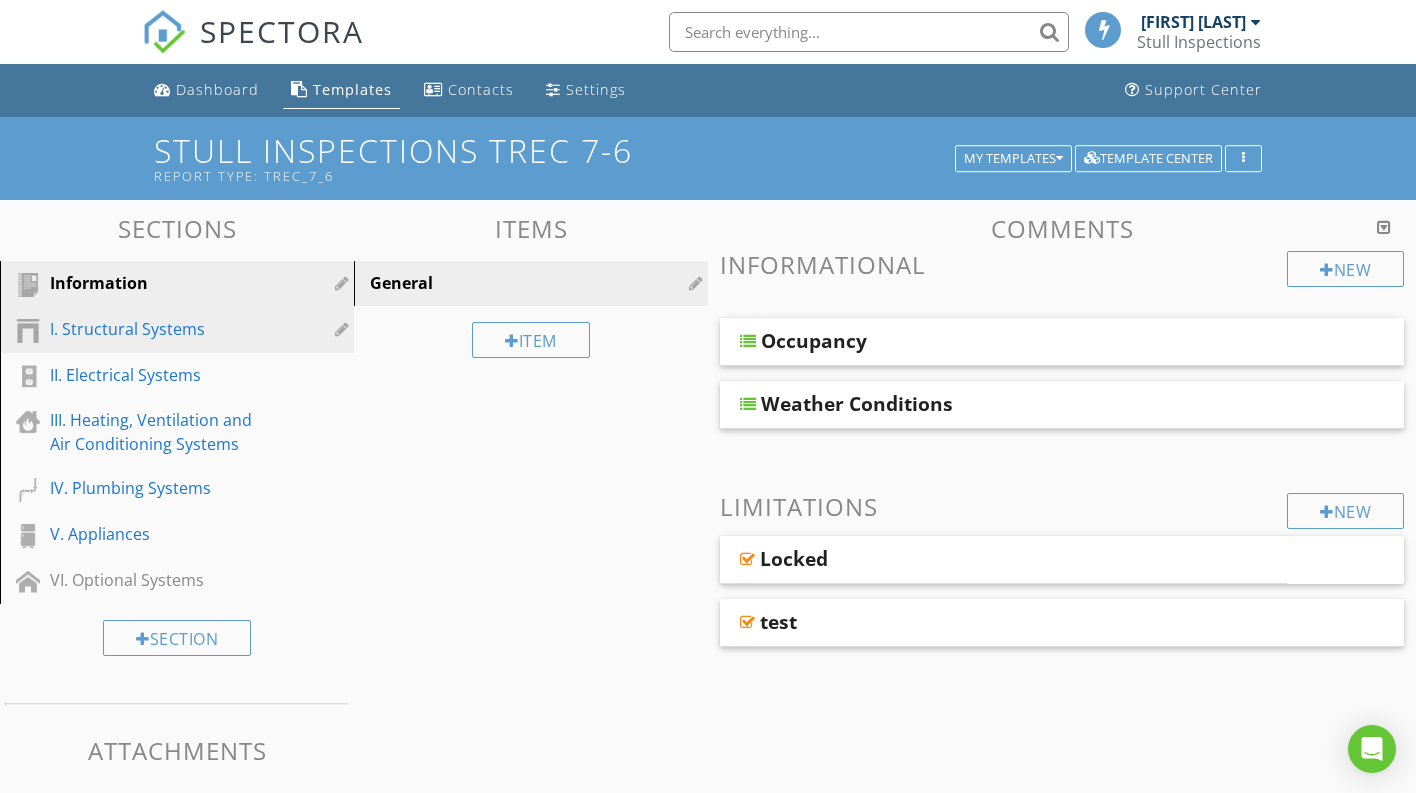 click on "I. Structural Systems" at bounding box center (154, 329) 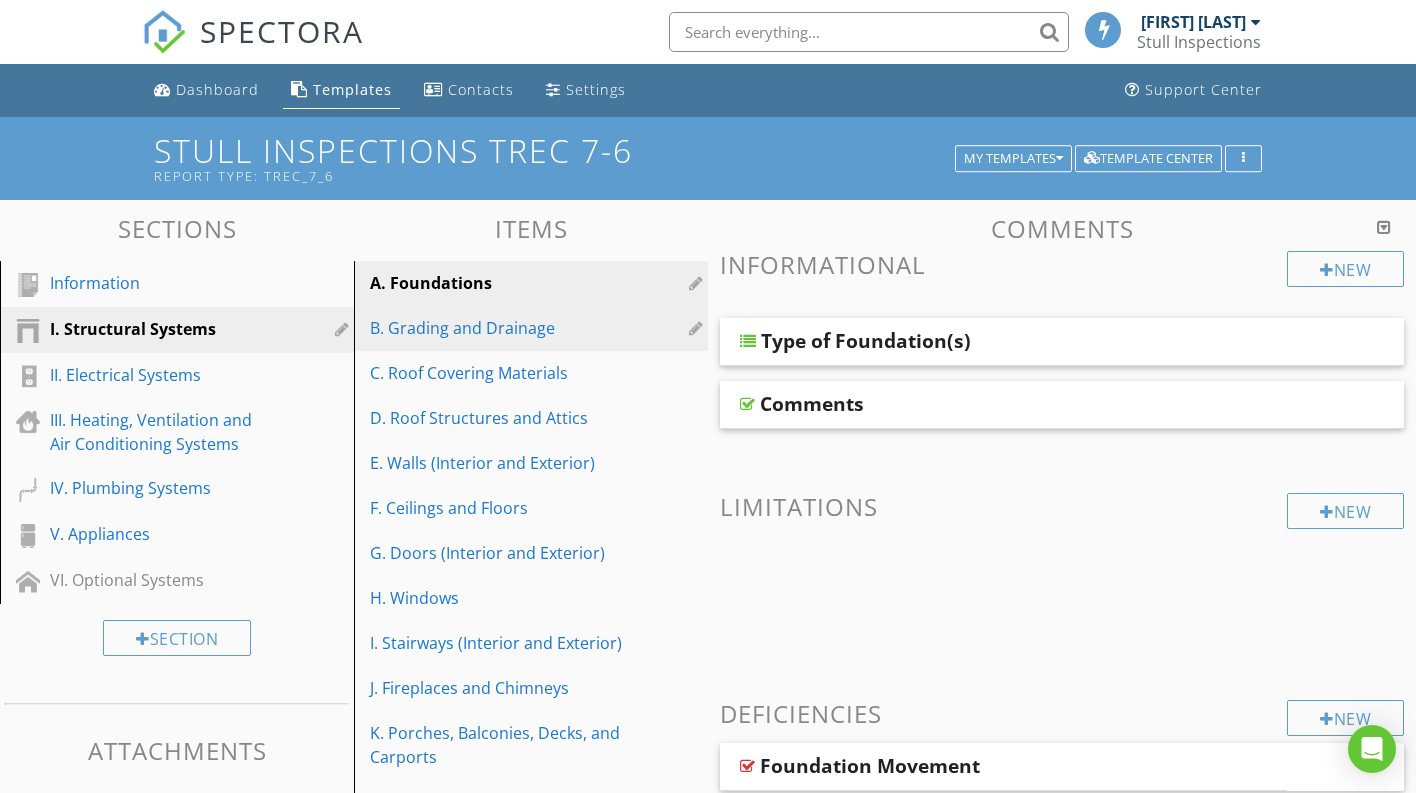 click on "B. Grading and Drainage" at bounding box center (496, 328) 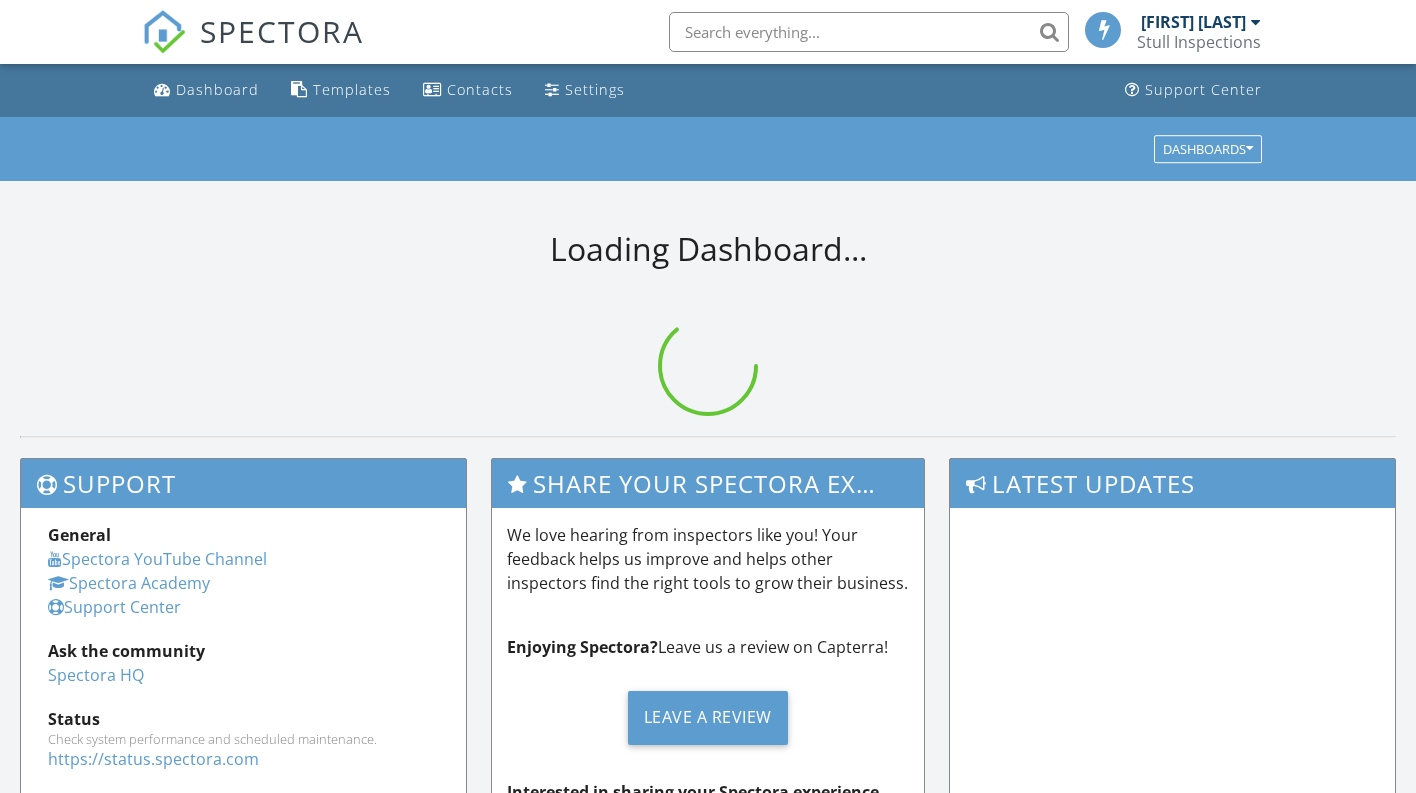 scroll, scrollTop: 0, scrollLeft: 0, axis: both 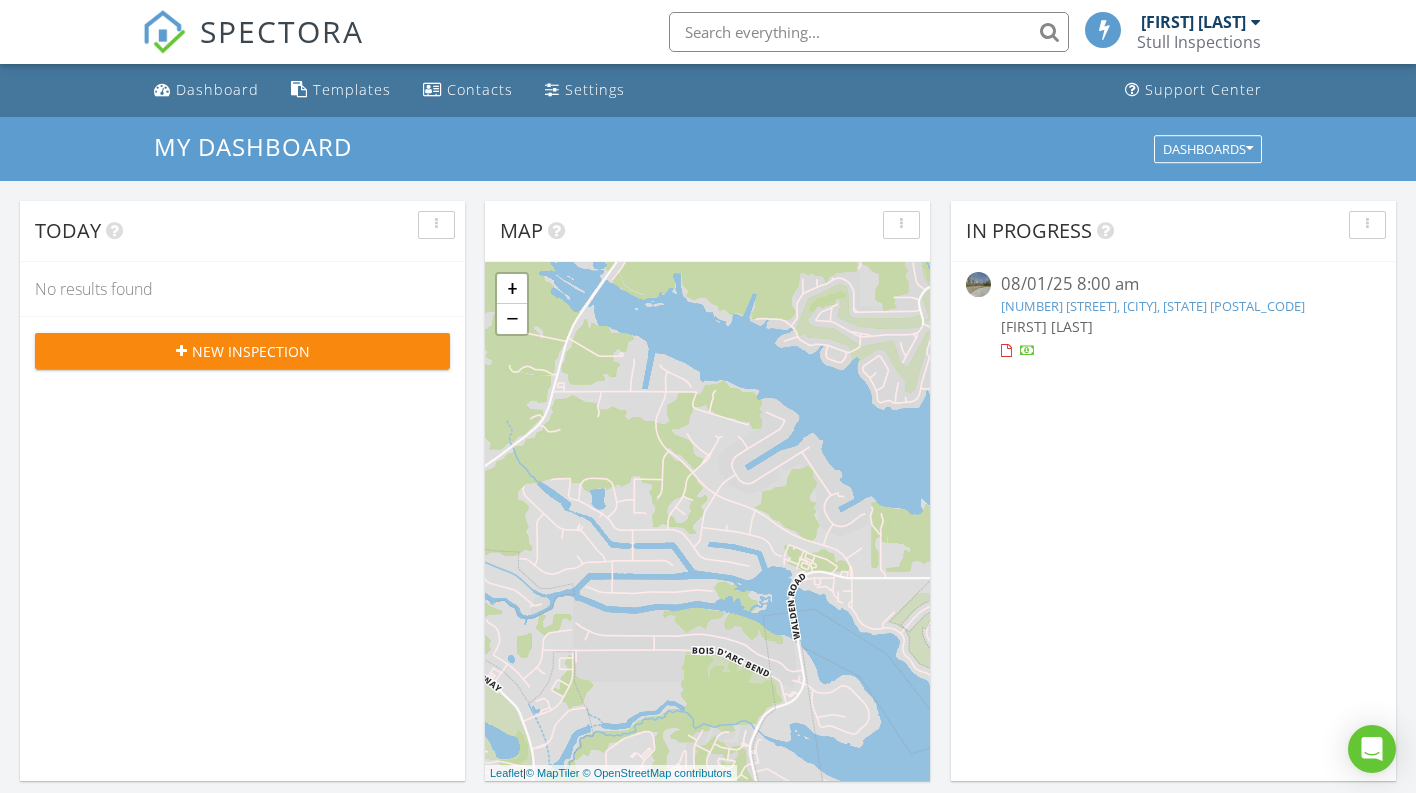 click on "[NUMBER] [STREET], [CITY], [STATE] [POSTAL_CODE]" at bounding box center [1174, 306] 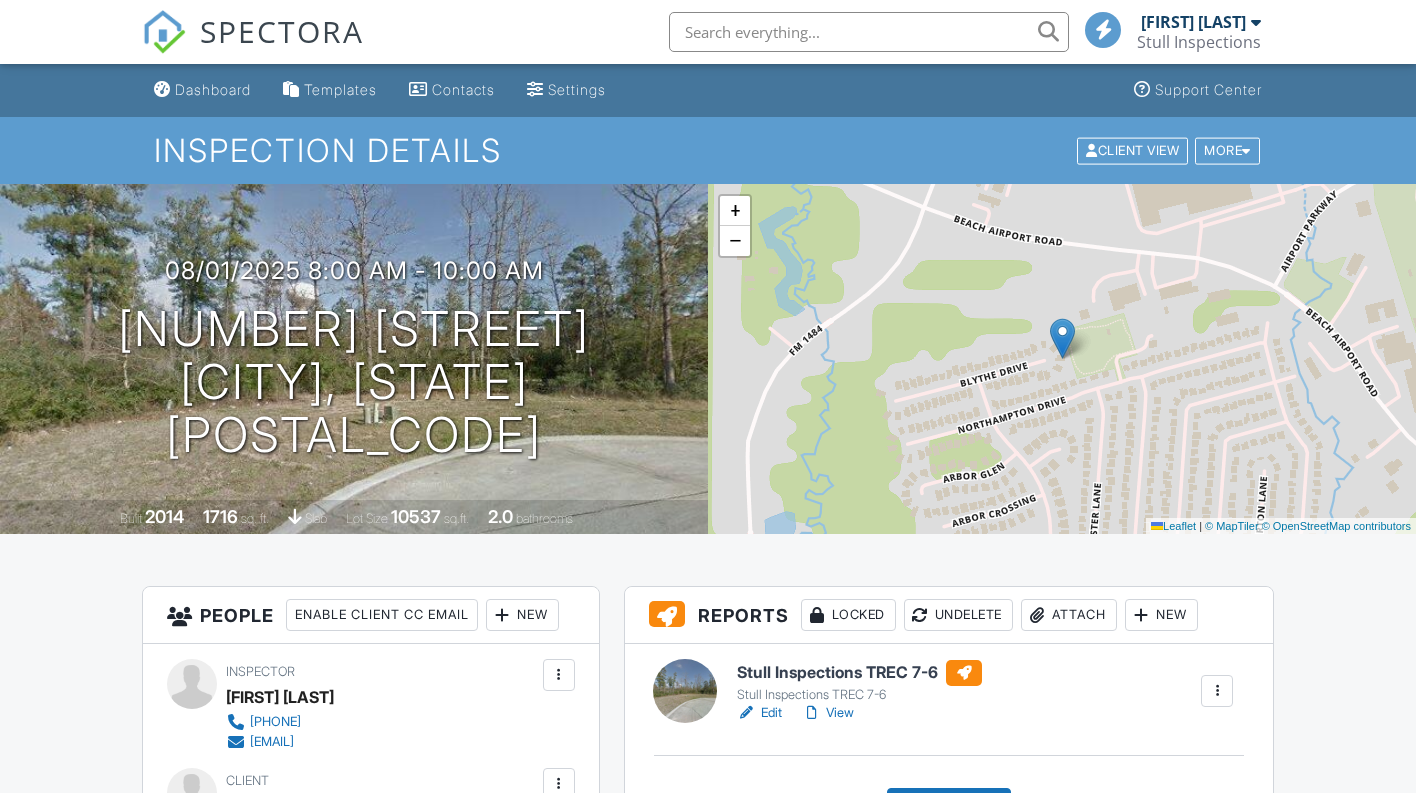 scroll, scrollTop: 0, scrollLeft: 0, axis: both 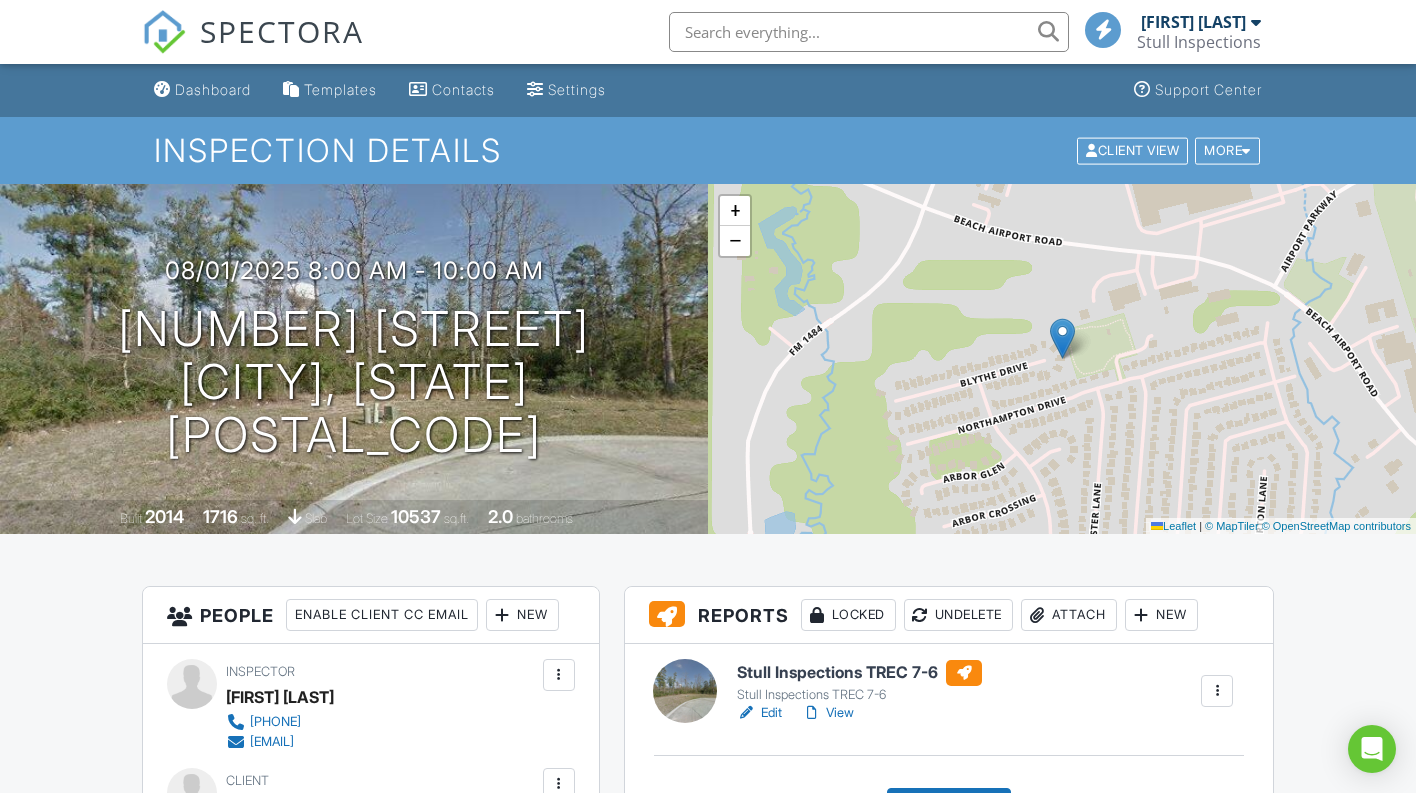 click on "Stull Inspections TREC 7-6" at bounding box center [859, 673] 